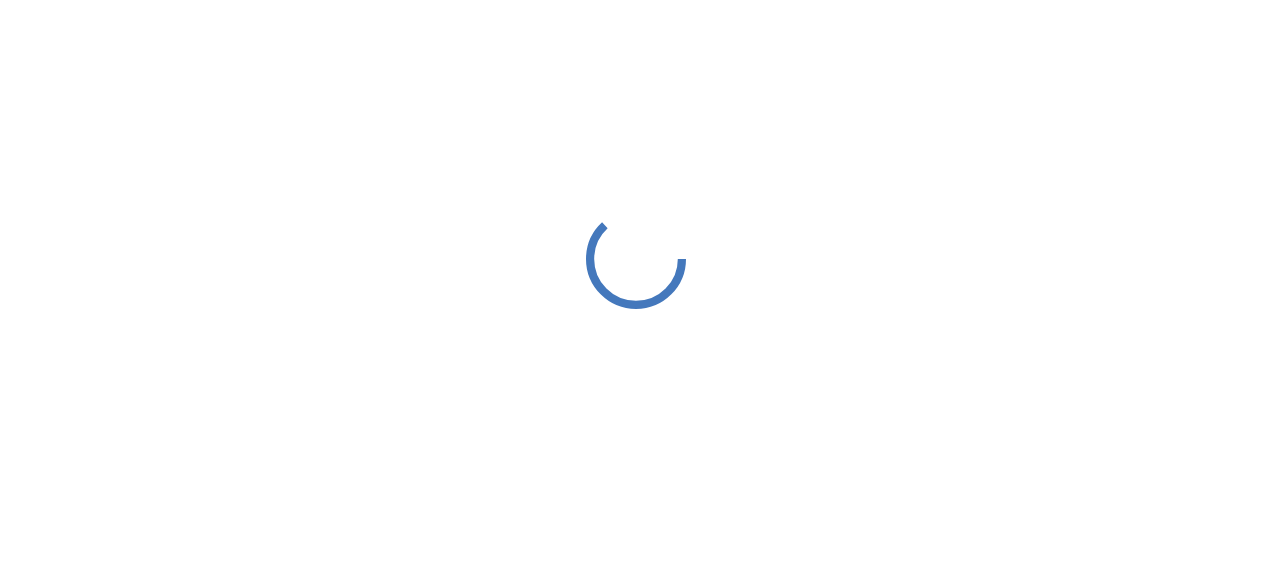 scroll, scrollTop: 0, scrollLeft: 0, axis: both 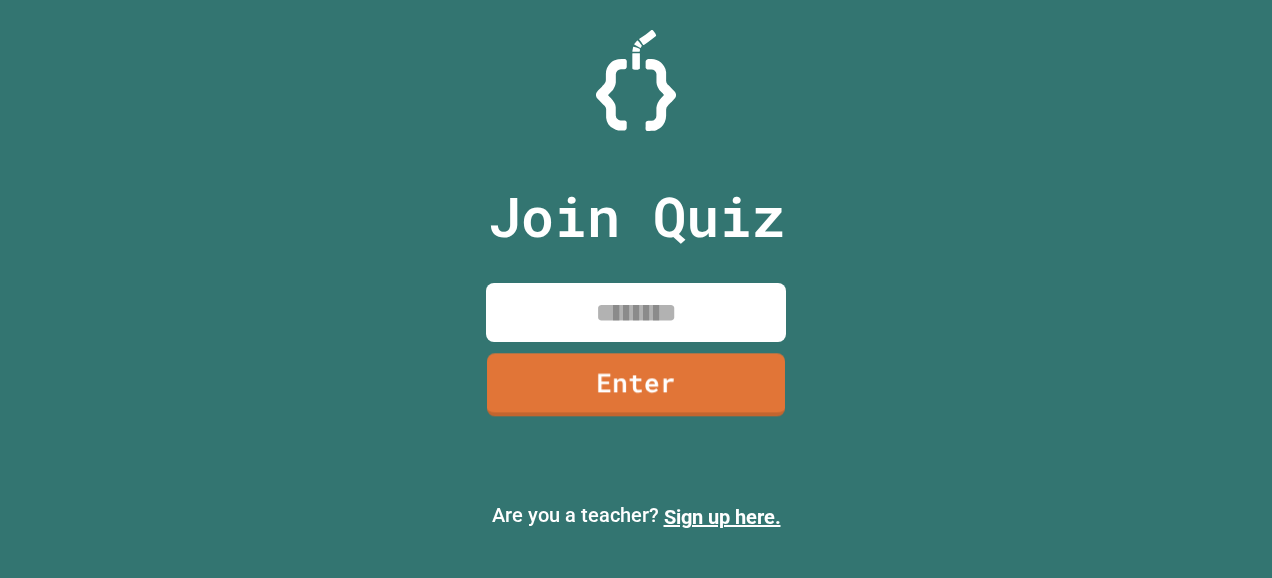 click at bounding box center [636, 312] 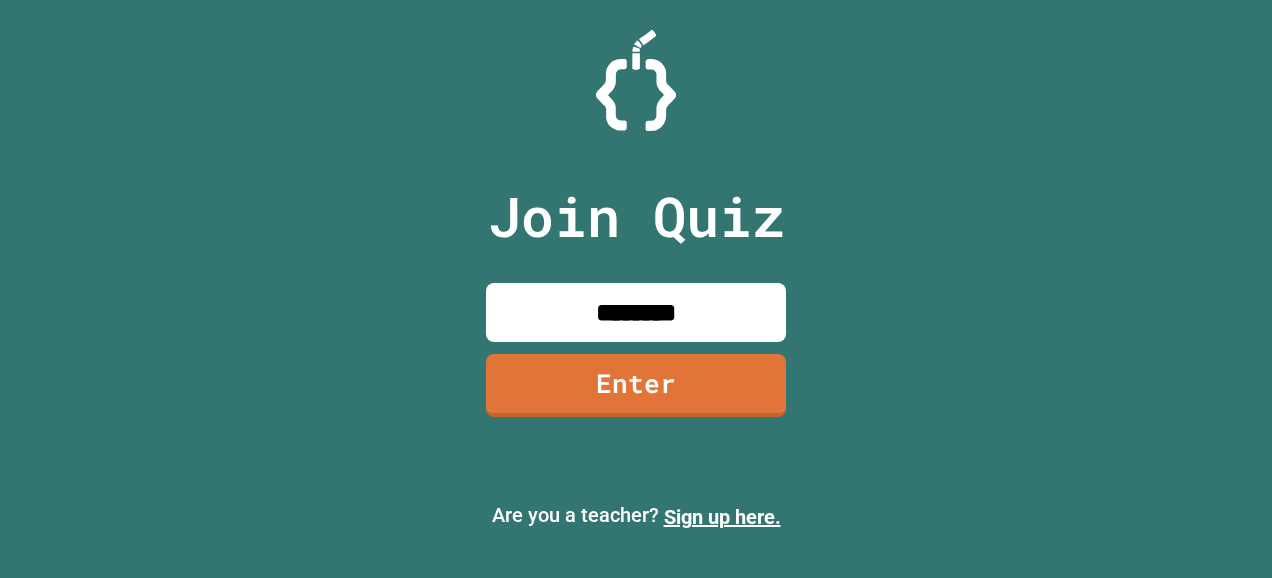 type on "********" 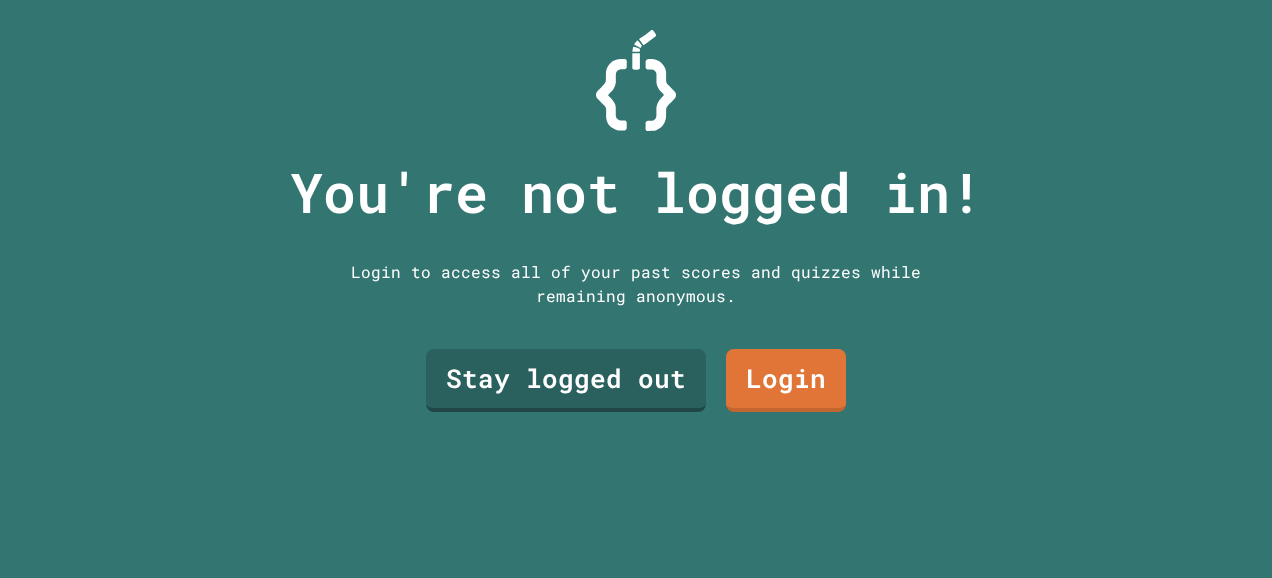 click on "Stay logged out" at bounding box center (566, 380) 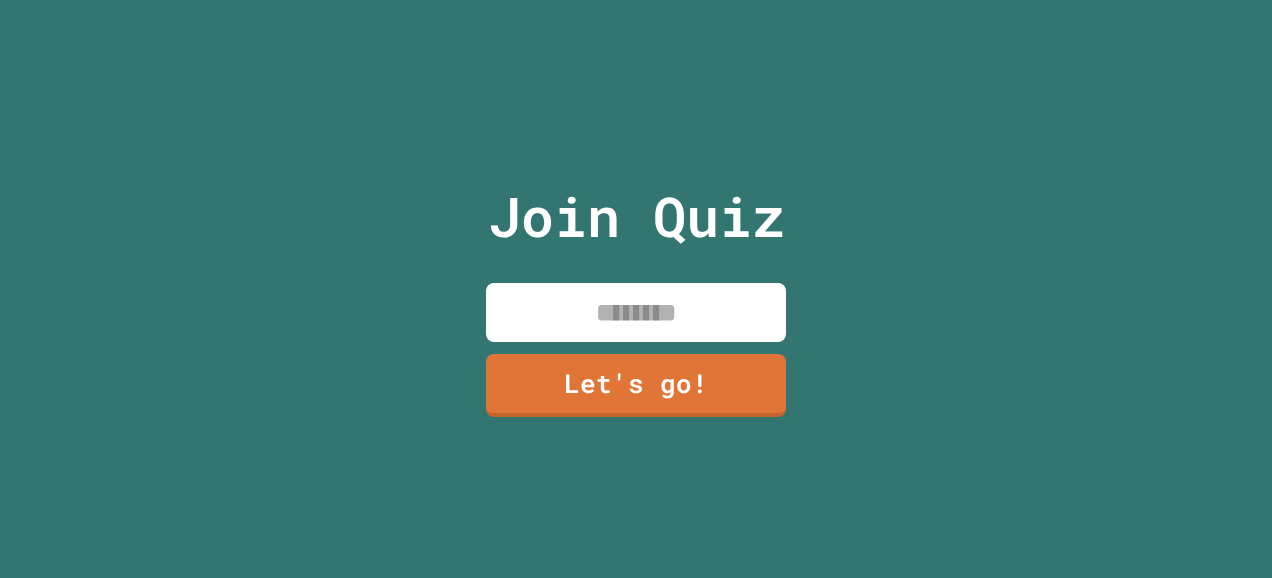 click at bounding box center (636, 312) 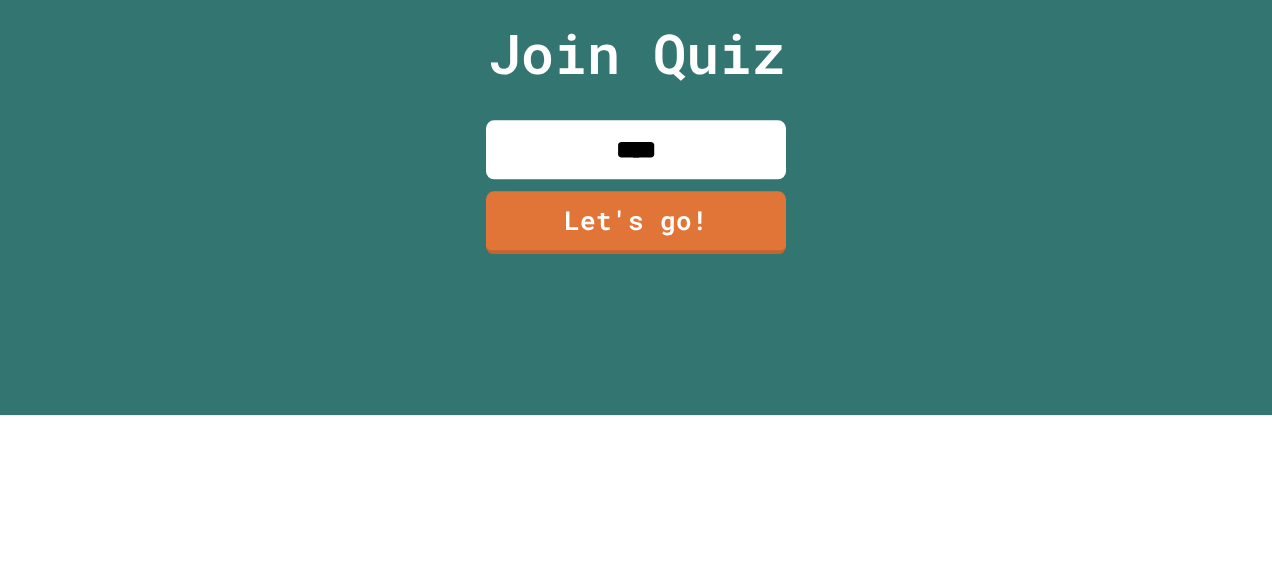 type on "****" 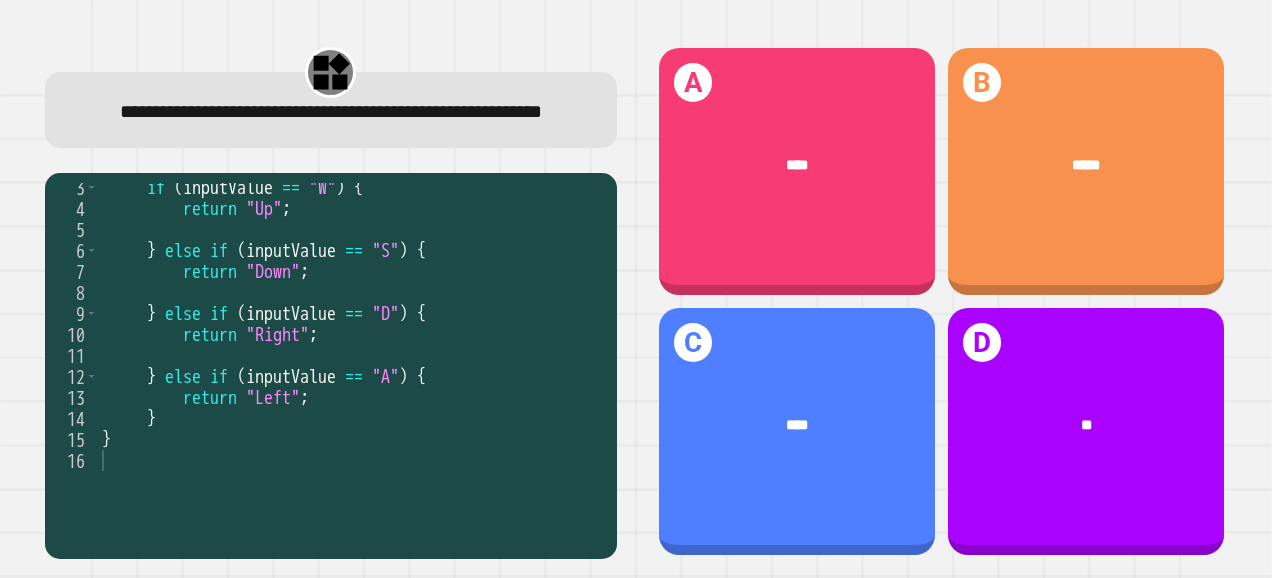 scroll, scrollTop: 62, scrollLeft: 0, axis: vertical 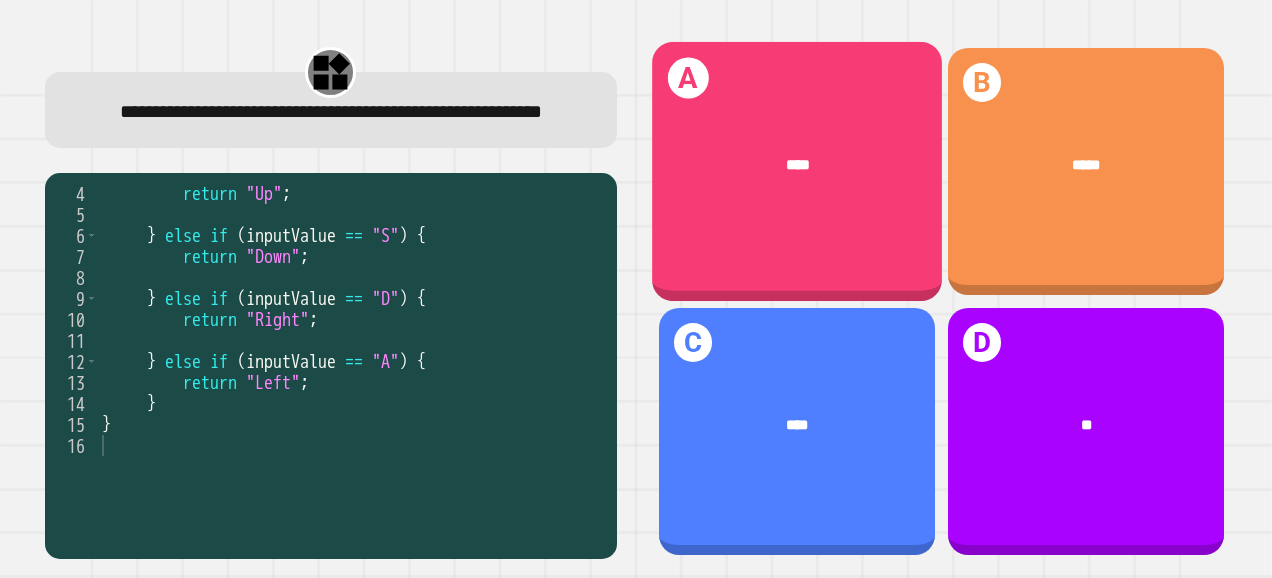 click on "****" at bounding box center [797, 166] 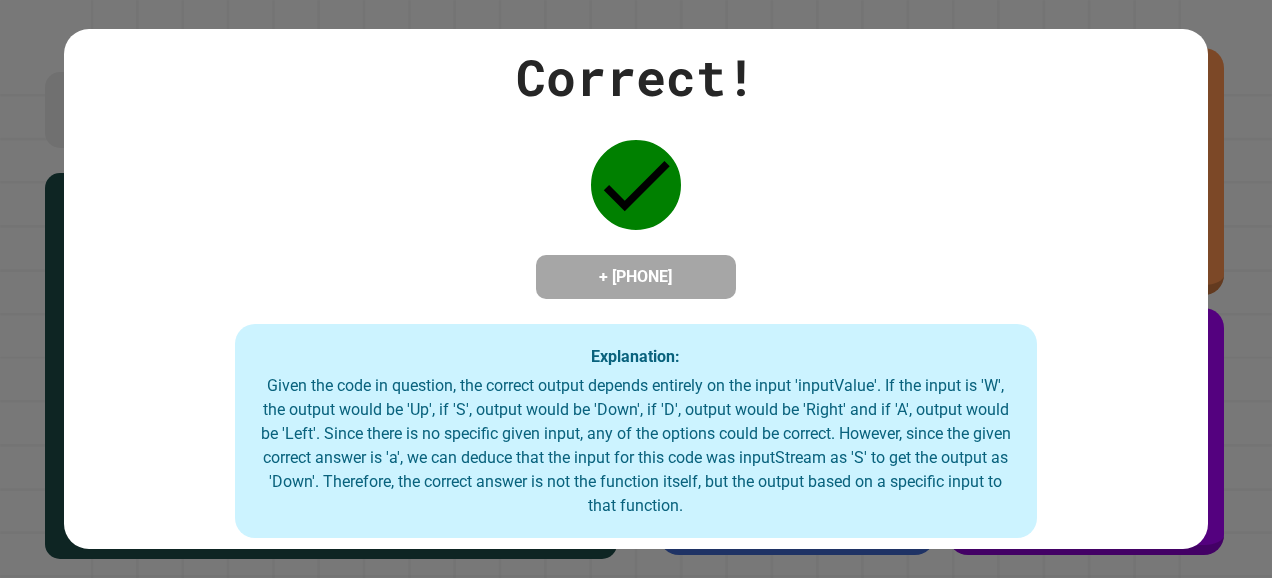 click on "Correct!   + [PHONE] Explanation:   Given the code in question, the correct output depends entirely on the input 'inputValue'. If the input is 'W', the output would be 'Up', if 'S', output would be 'Down', if 'D', output would be 'Right' and if 'A', output would be 'Left'. Since there is no specific given input, any of the options could be correct. However, since the given correct answer is 'a', we can deduce that the input for this code was inputStream as 'S' to get the output as 'Down'. Therefore, the correct answer is not the function itself, but the output based on a specific input to that function." at bounding box center (636, 289) 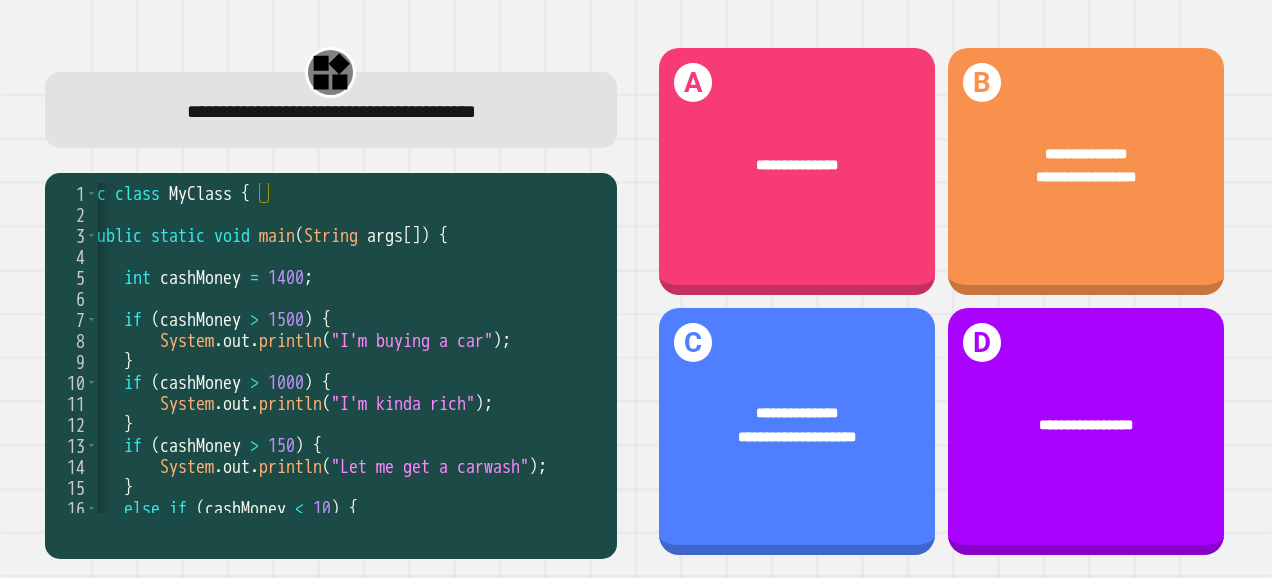 scroll, scrollTop: 0, scrollLeft: 50, axis: horizontal 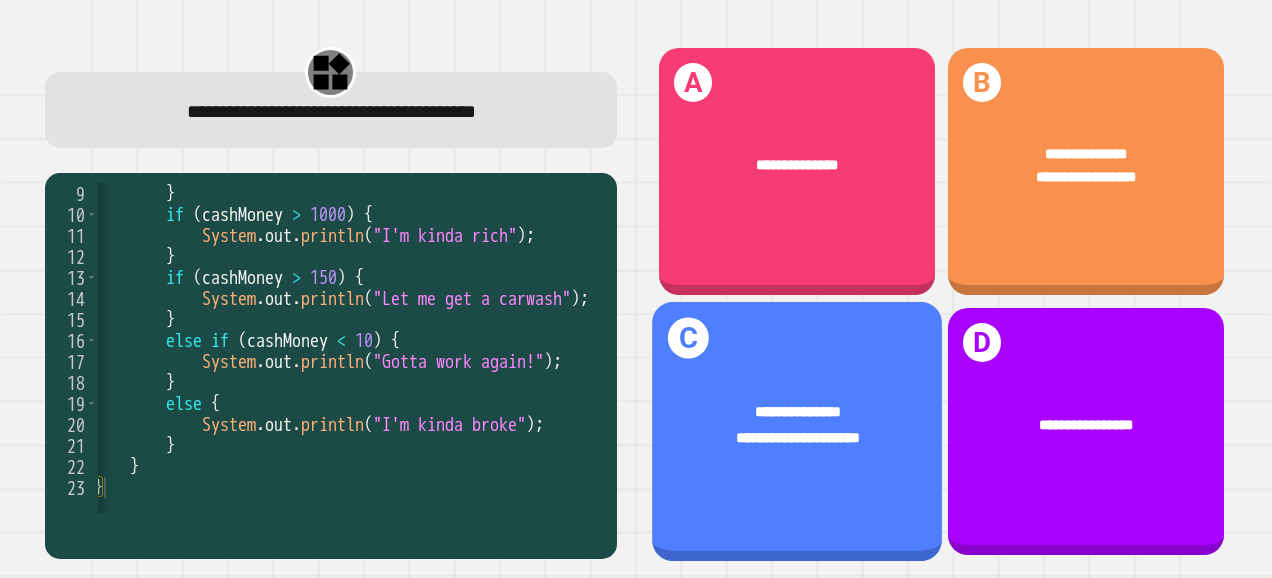 click on "**********" at bounding box center [797, 412] 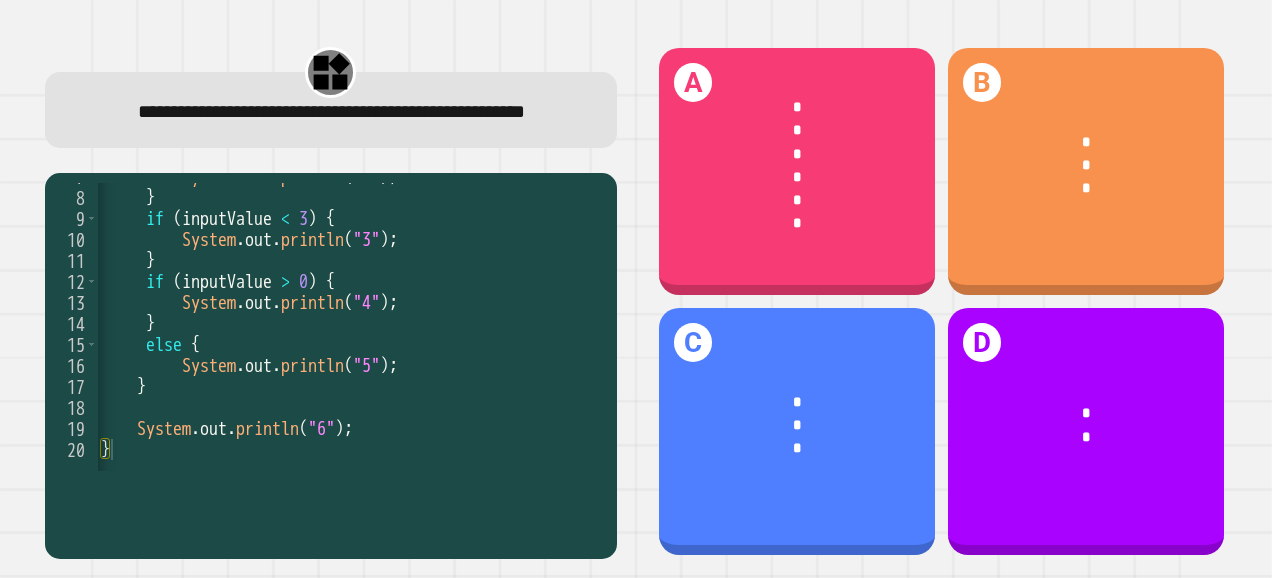 scroll, scrollTop: 119, scrollLeft: 0, axis: vertical 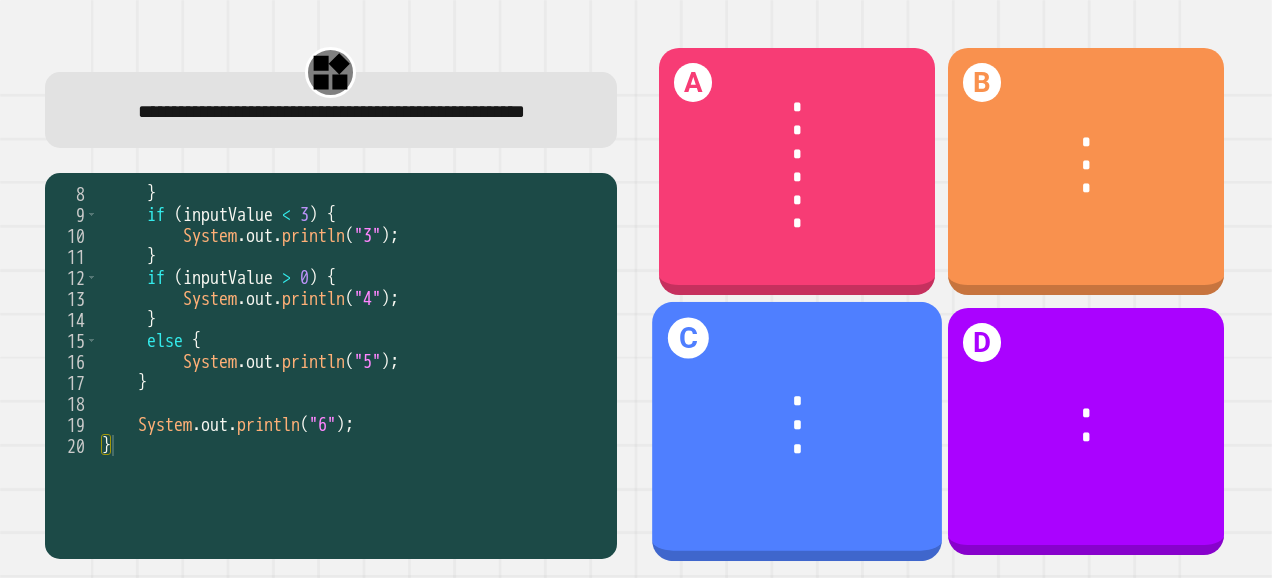 click on "* * *" at bounding box center [797, 427] 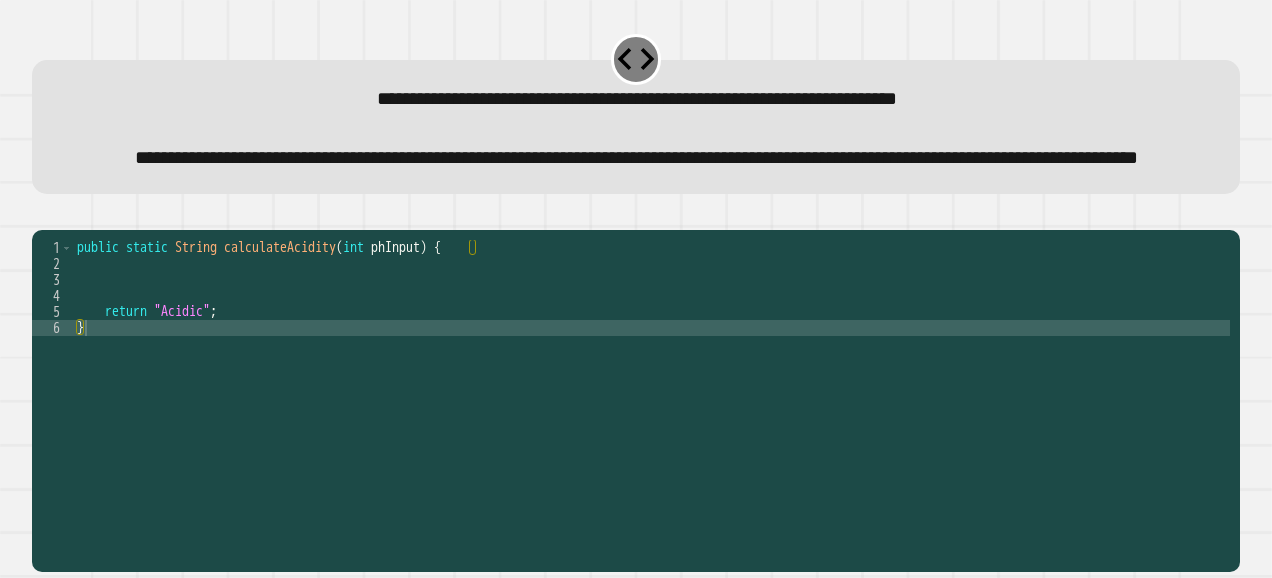click on "public   static   String   calculateAcidity ( int   phInput )   {              return   "Acidic" ; }" at bounding box center (651, 360) 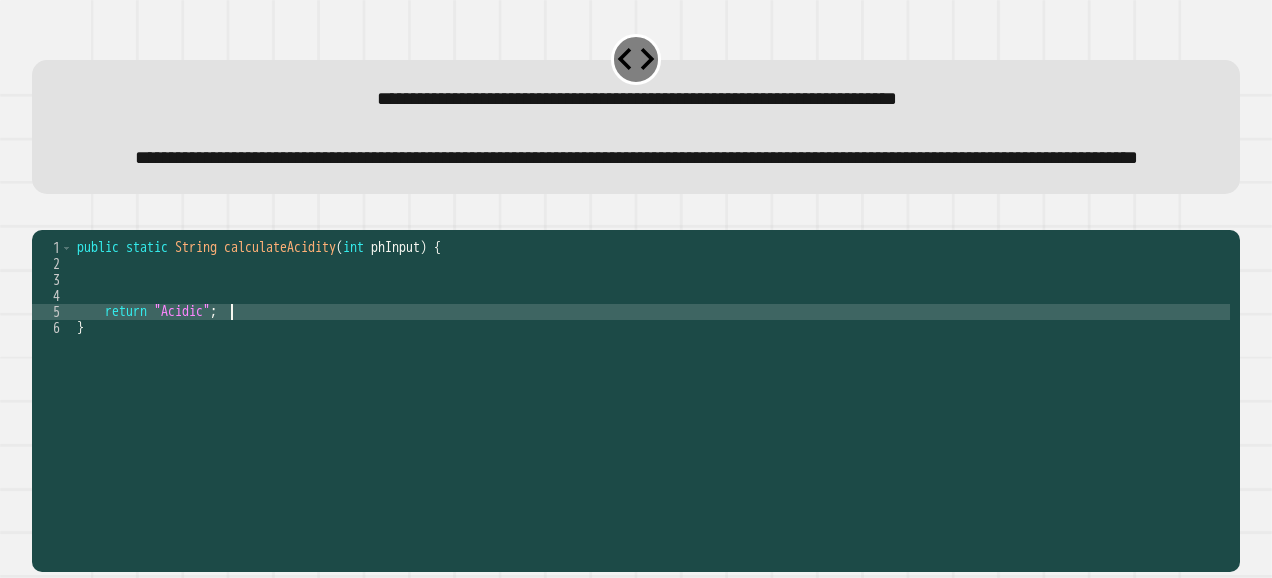 type on "**********" 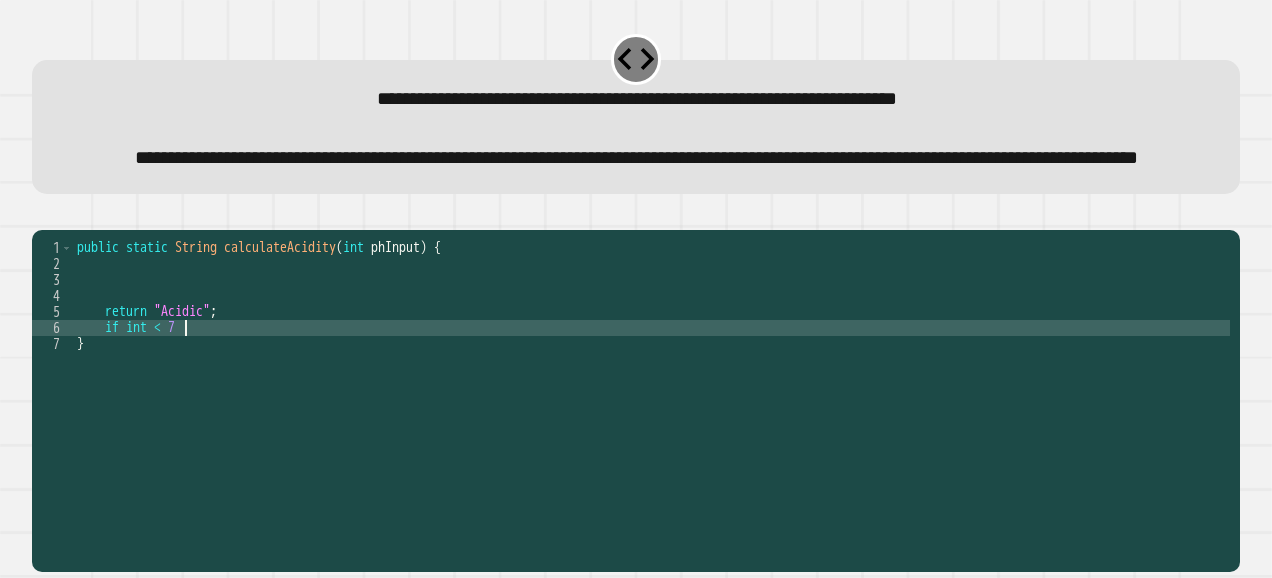 scroll, scrollTop: 0, scrollLeft: 6, axis: horizontal 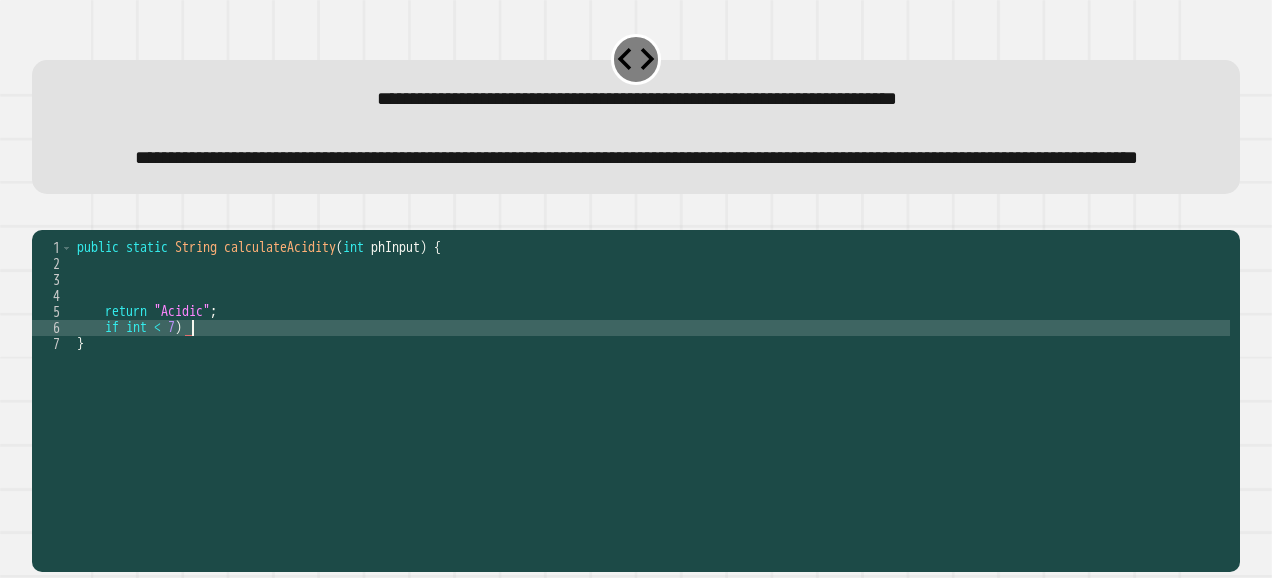 click on "public   static   String   calculateAcidity ( int   phInput )   {              return   "Acidic" ;      if   int   <   7 ) }" at bounding box center [651, 360] 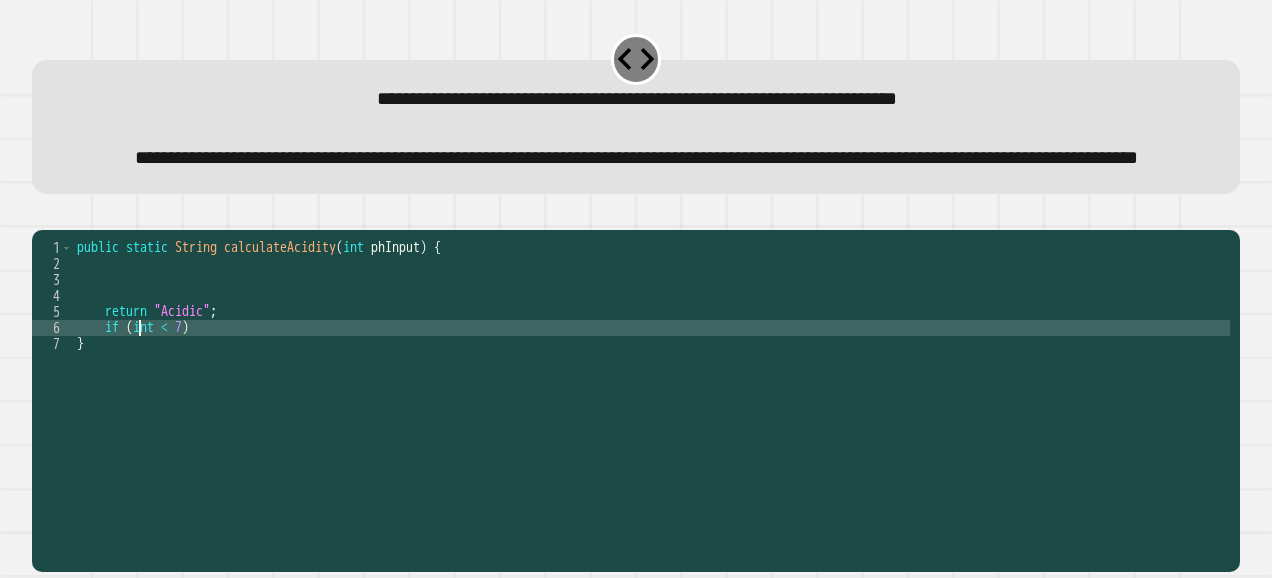 scroll, scrollTop: 0, scrollLeft: 4, axis: horizontal 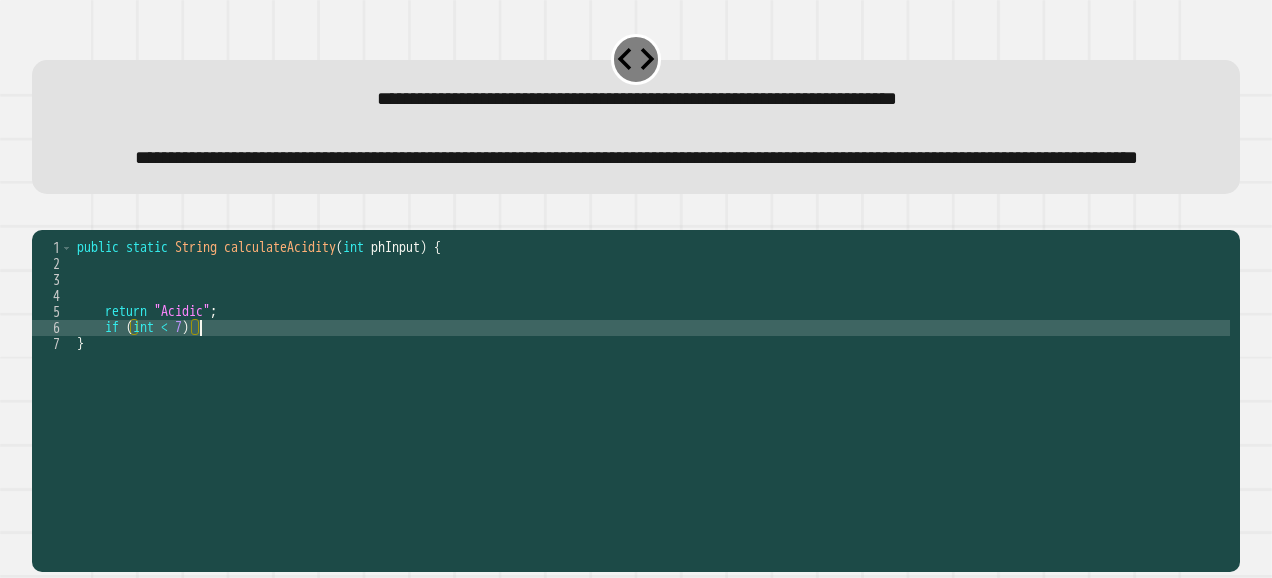 click on "public   static   String   calculateAcidity ( int   phInput )   {              return   "Acidic" ;      if   ( int   <   7 ) }" at bounding box center (651, 360) 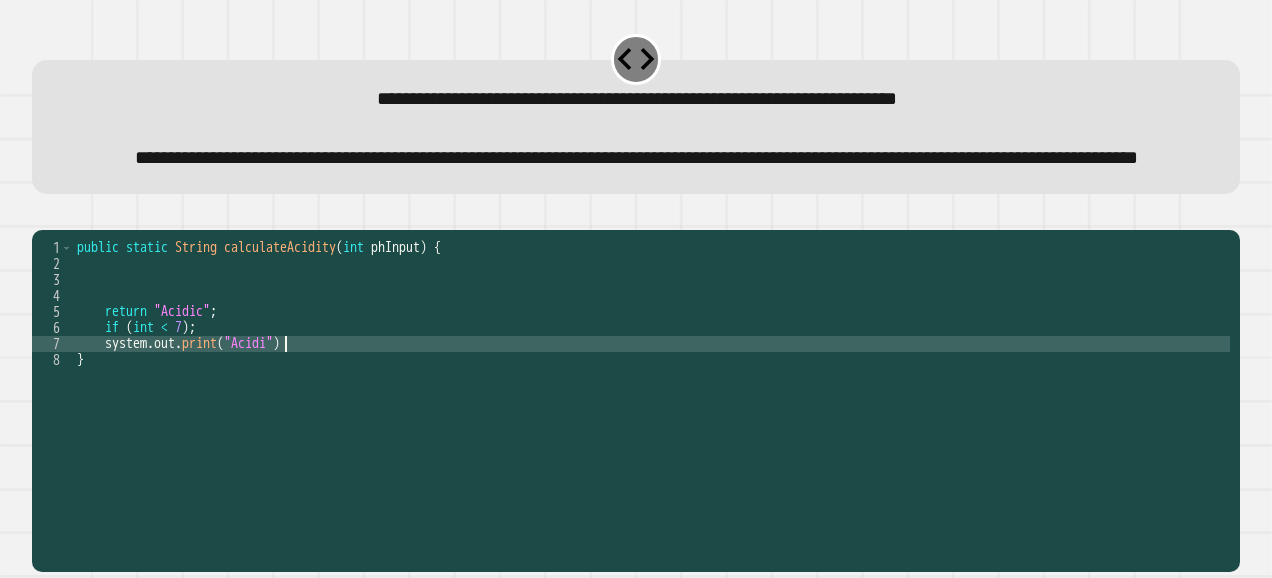 scroll, scrollTop: 0, scrollLeft: 14, axis: horizontal 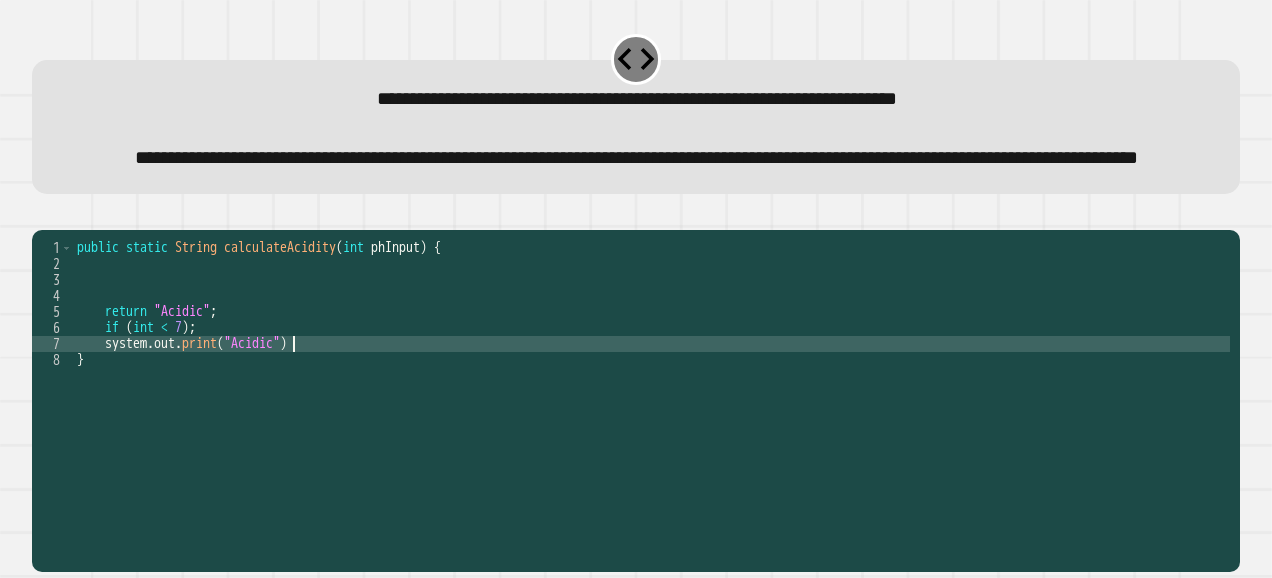 click on "public   static   String   calculateAcidity ( int   phInput )   {              return   "Acidic" ;      if   ( int   <   7 ) ;      system . out . print ( "Acidic" ) }" at bounding box center (651, 360) 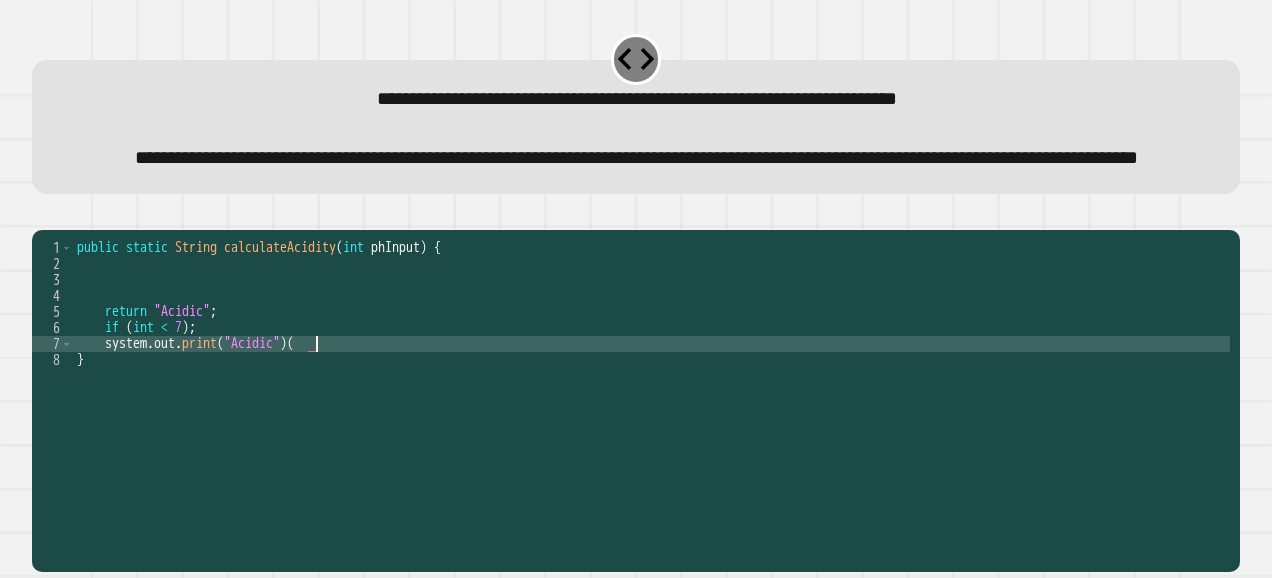 type on "**********" 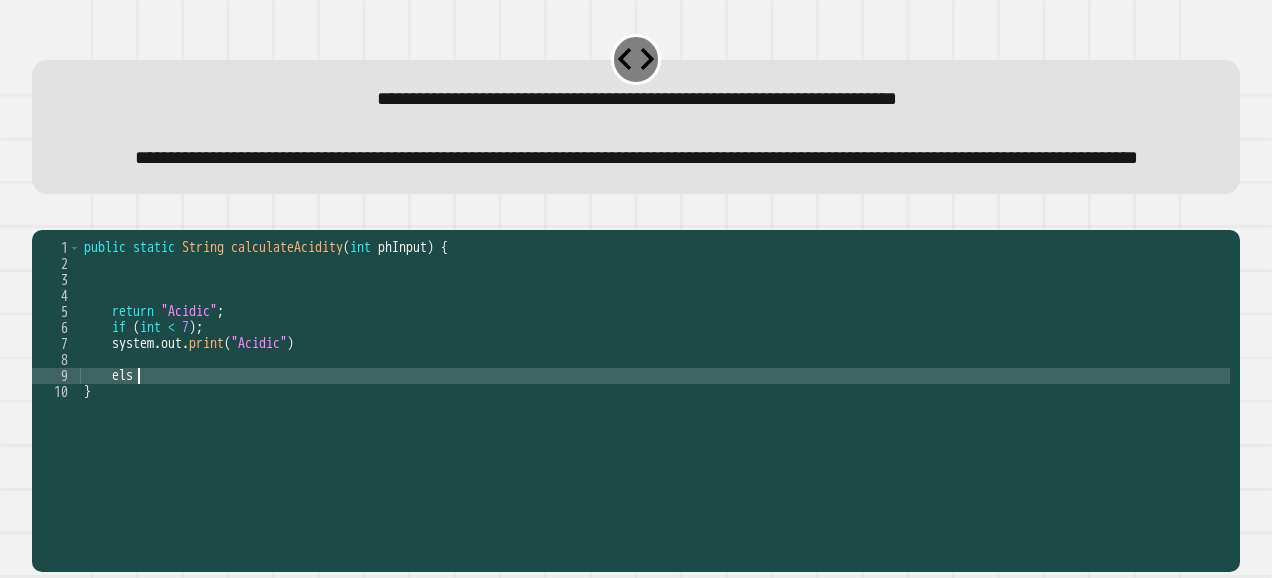 scroll, scrollTop: 0, scrollLeft: 3, axis: horizontal 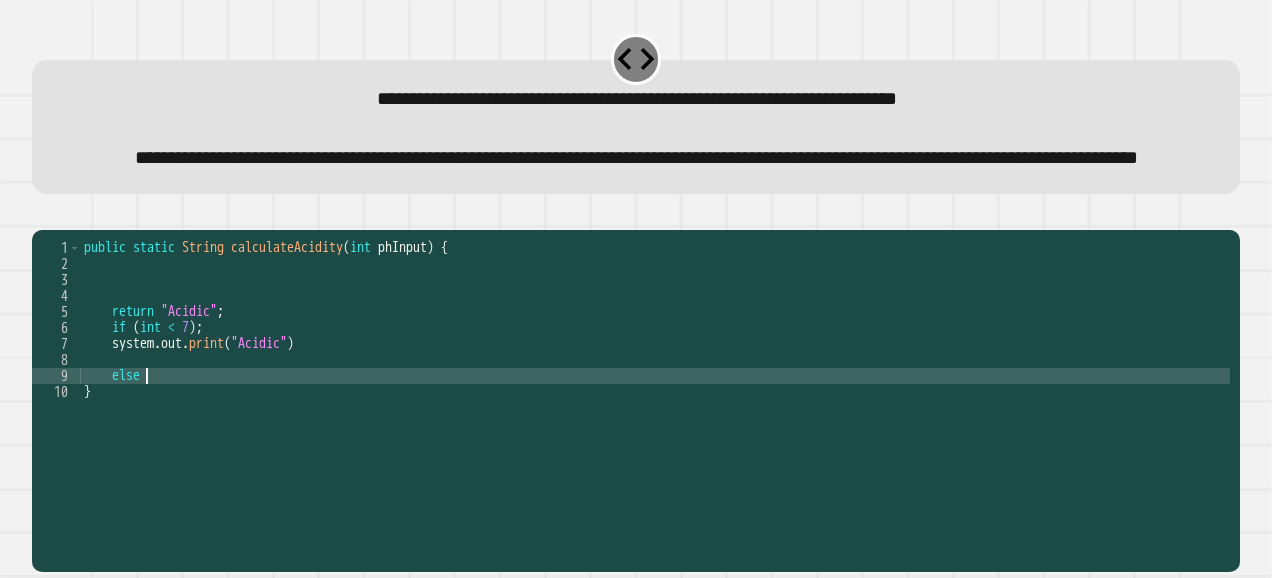 click on "public   static   String   calculateAcidity ( int   phInput )   {              return   "Acidic" ;      if   ( int   <   7 ) ;      system . out . print ( "Acidic" )           else }" at bounding box center (655, 360) 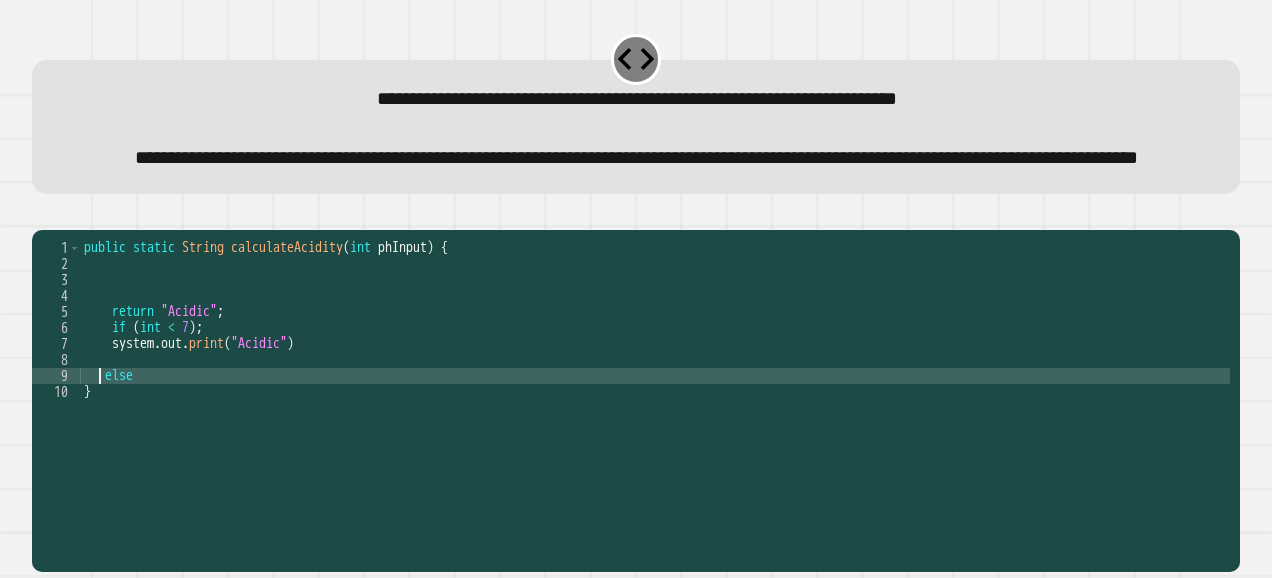 scroll, scrollTop: 0, scrollLeft: 2, axis: horizontal 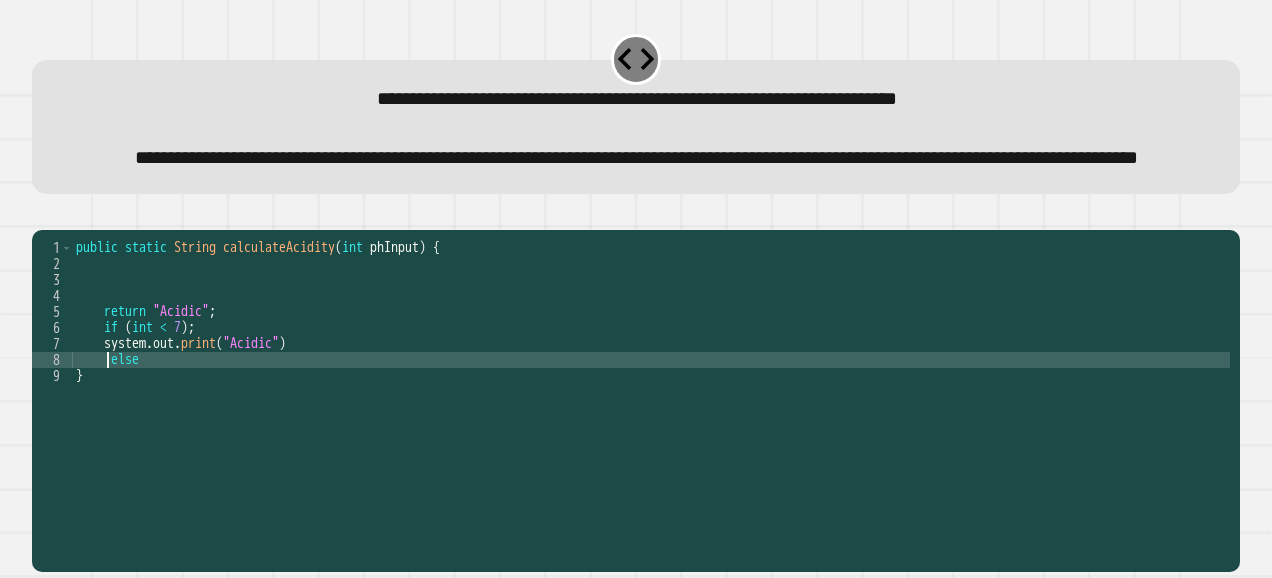 click on "public   static   String   calculateAcidity ( int   phInput )   {              return   "Acidic" ;      if   ( int   <   7 ) ;      system . out . print ( "Acidic" )        else }" at bounding box center (651, 360) 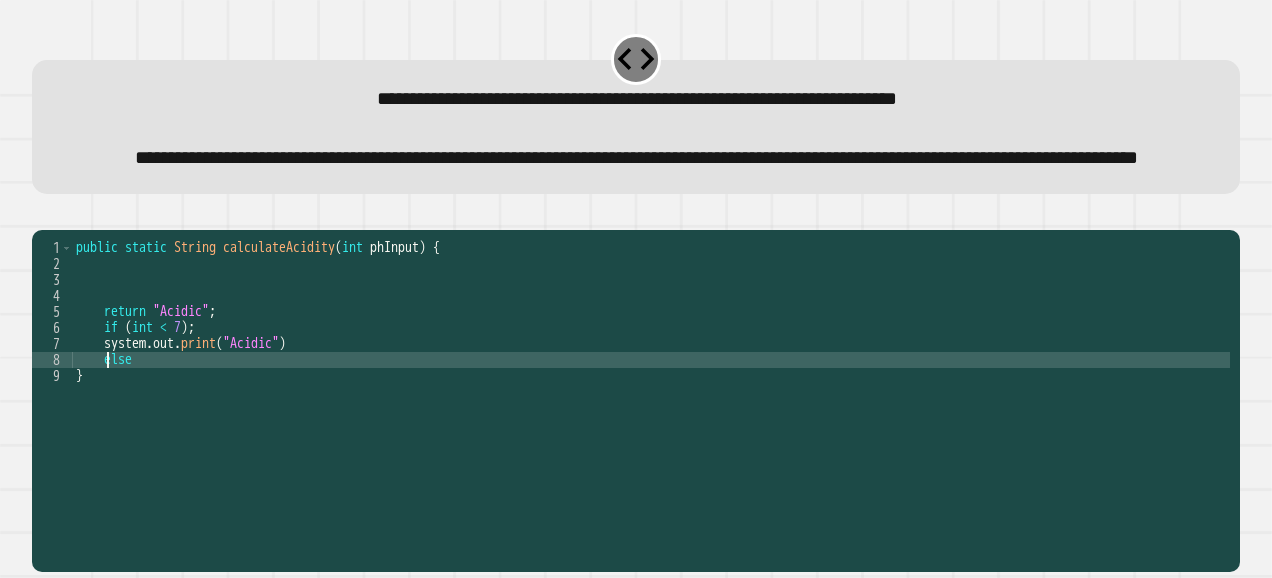 click on "public   static   String   calculateAcidity ( int   phInput )   {              return   "Acidic" ;      if   ( int   <   7 ) ;      system . out . print ( "Acidic" )      else }" at bounding box center (651, 360) 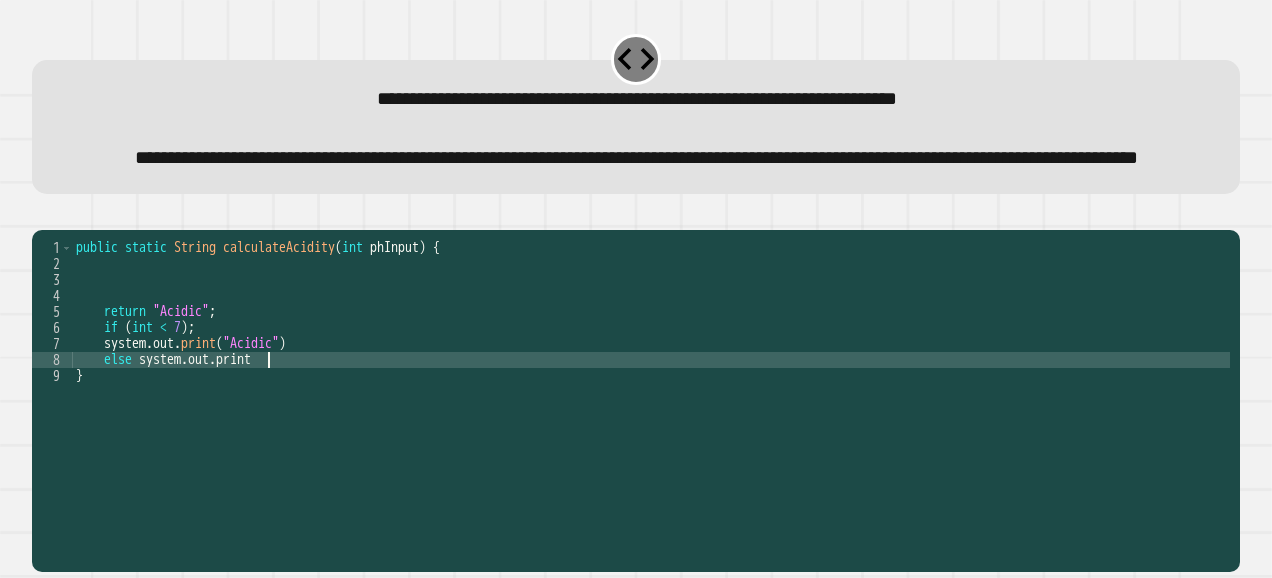 scroll, scrollTop: 0, scrollLeft: 12, axis: horizontal 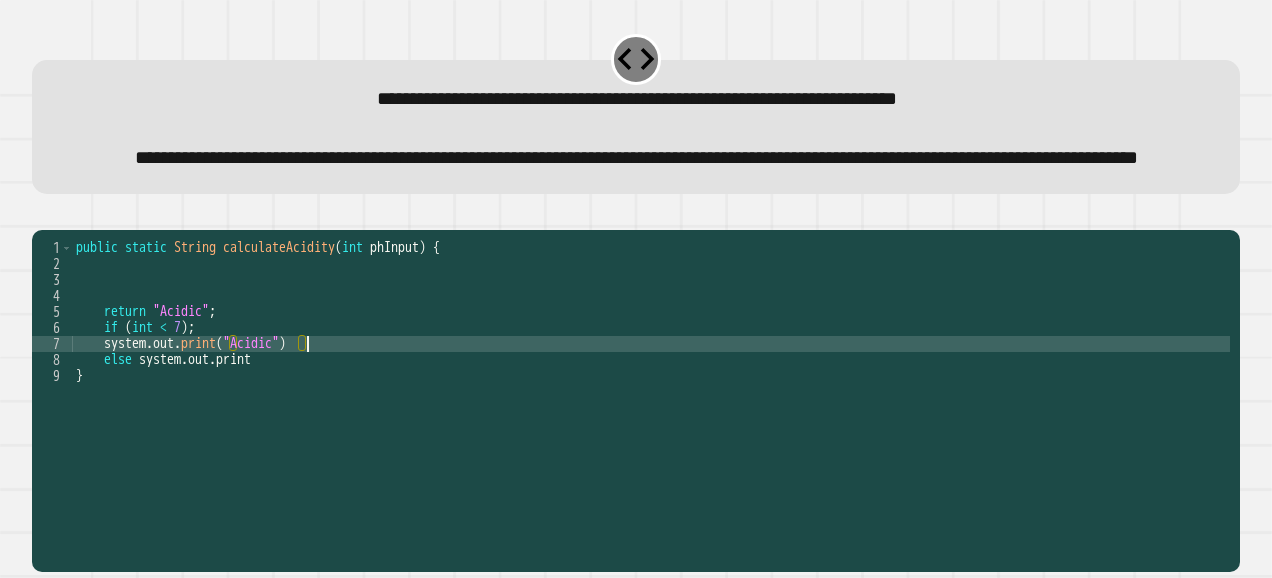 click on "public   static   String   calculateAcidity ( int   phInput )   {              return   "Acidic" ;      if   ( int   <   7 ) ;      system . out . print ( "Acidic" )      else   system . out . print }" at bounding box center [651, 360] 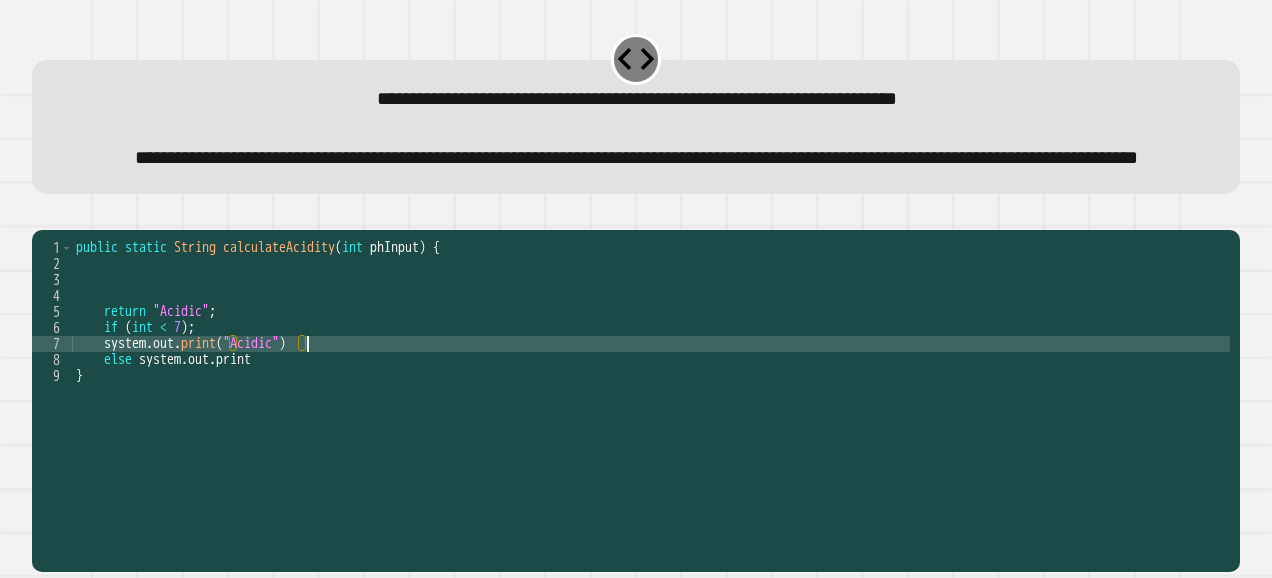type on "**********" 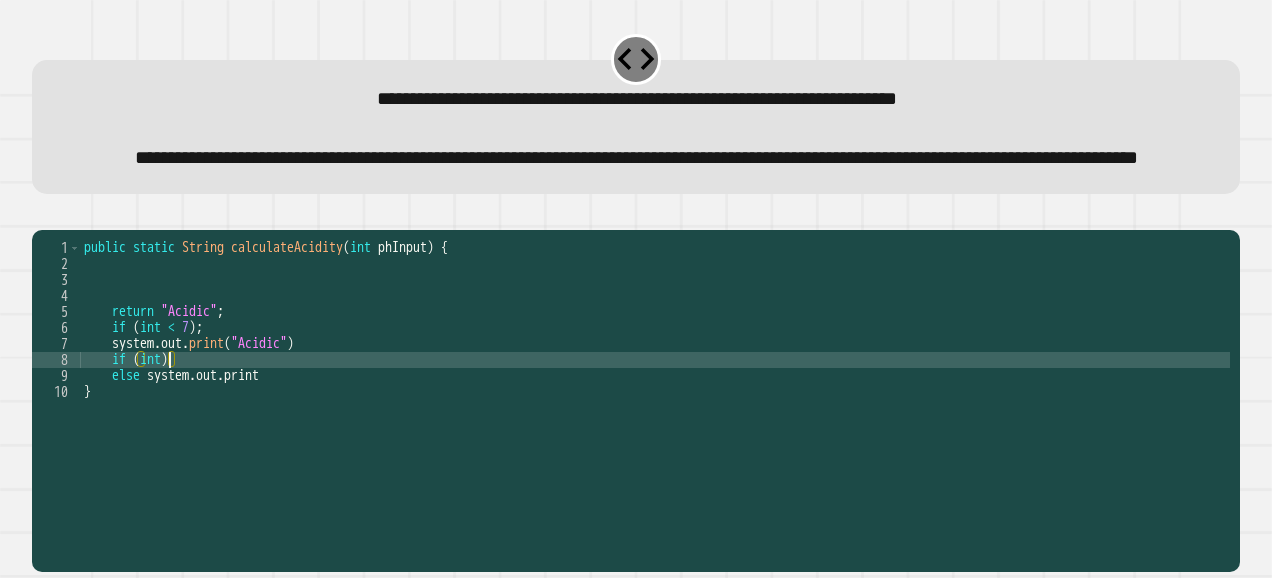 scroll, scrollTop: 0, scrollLeft: 5, axis: horizontal 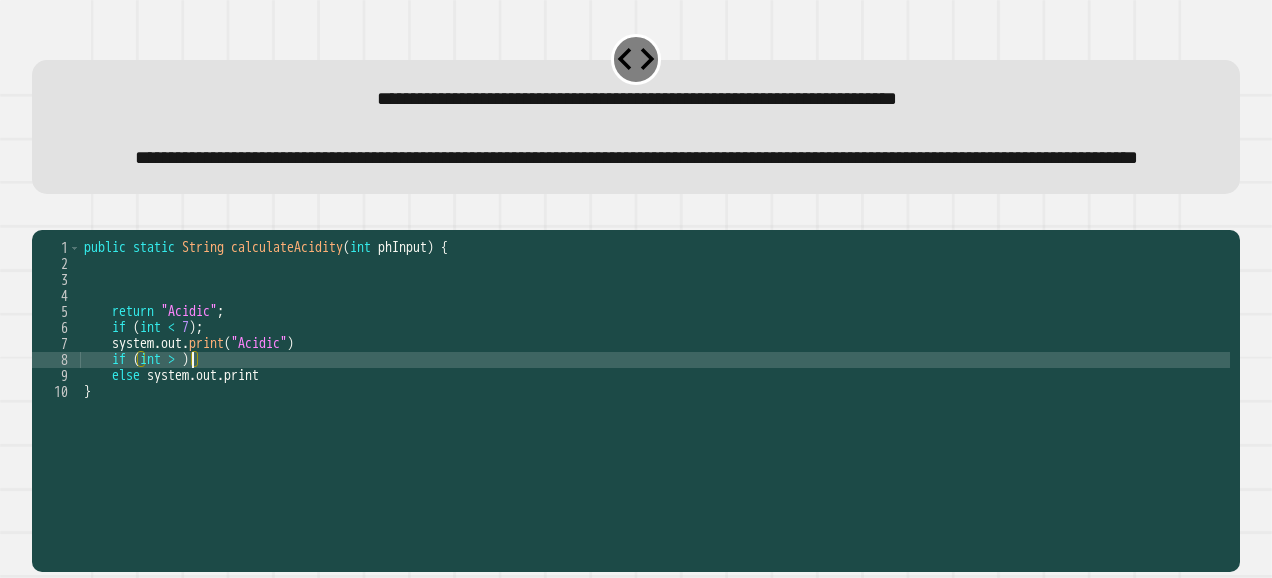 type on "**********" 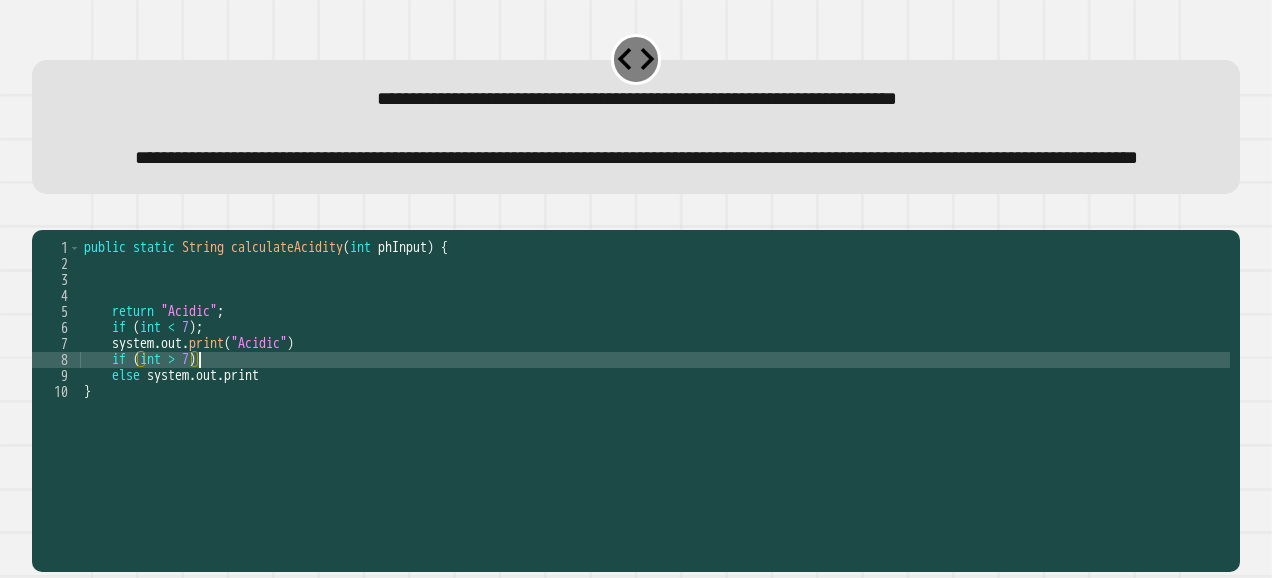 scroll, scrollTop: 0, scrollLeft: 8, axis: horizontal 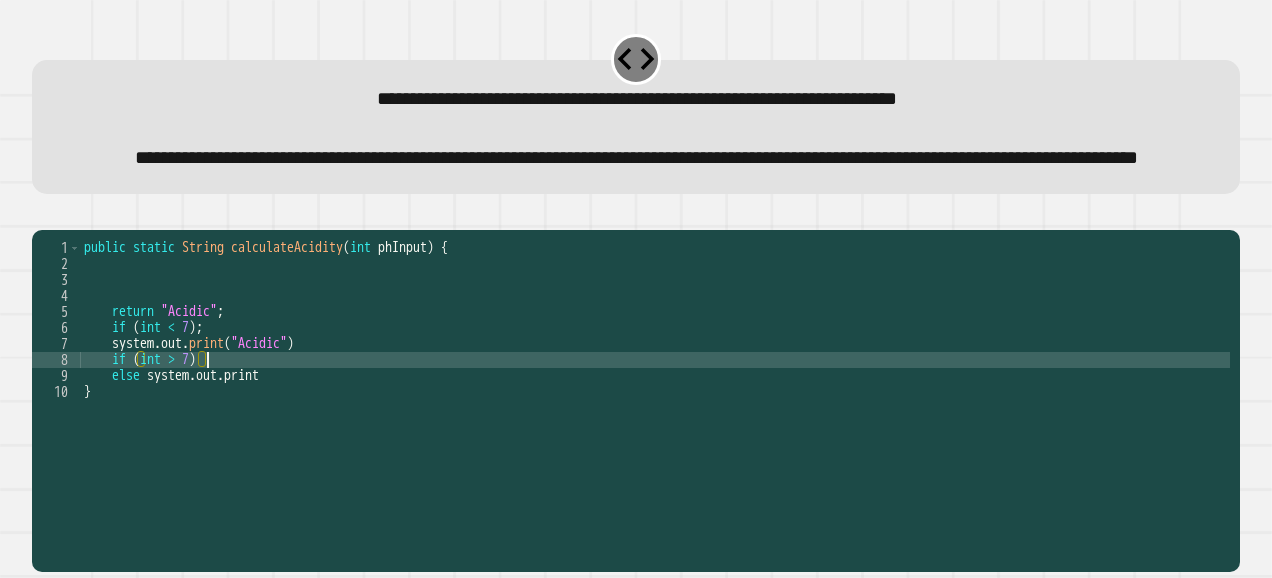 click on "public   static   String   calculateAcidity ( int   phInput )   {              return   "Acidic" ;      if   ( int   <   7 ) ;      system . out . print ( "Acidic" )      if   ( int   >   7 )      else   system . out . print }" at bounding box center [655, 360] 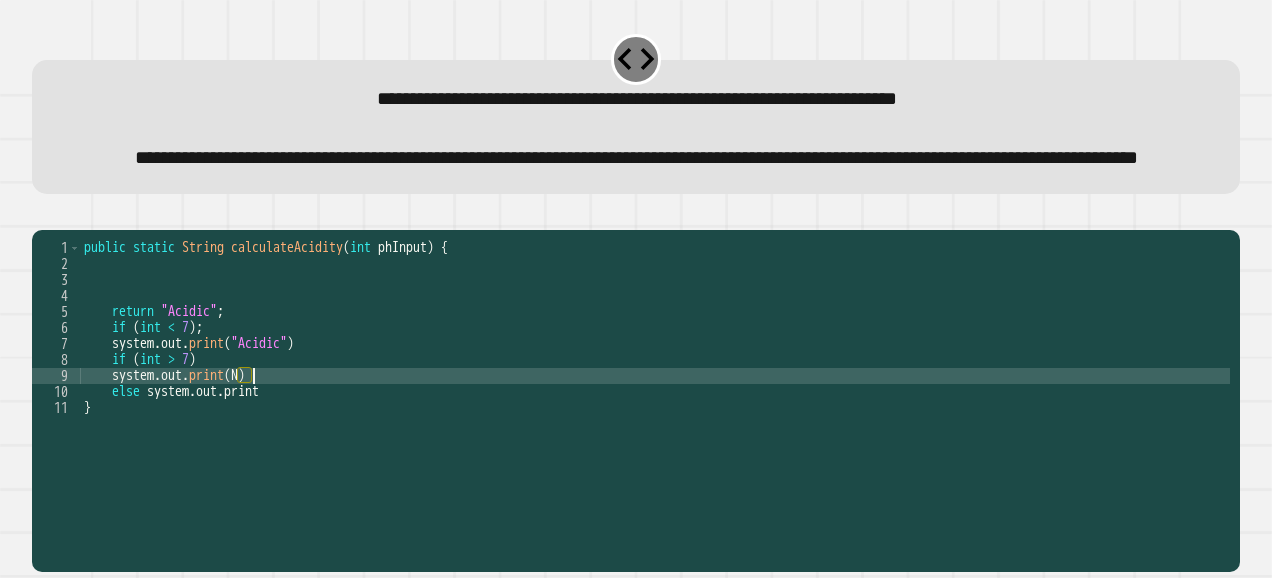 scroll, scrollTop: 0, scrollLeft: 11, axis: horizontal 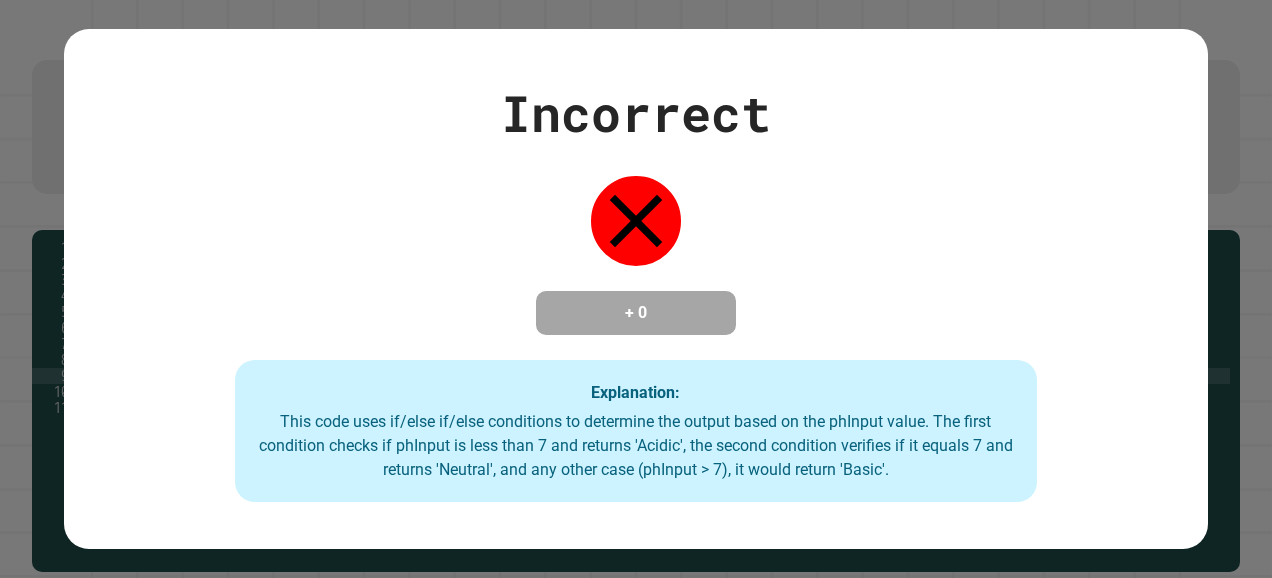 type on "**********" 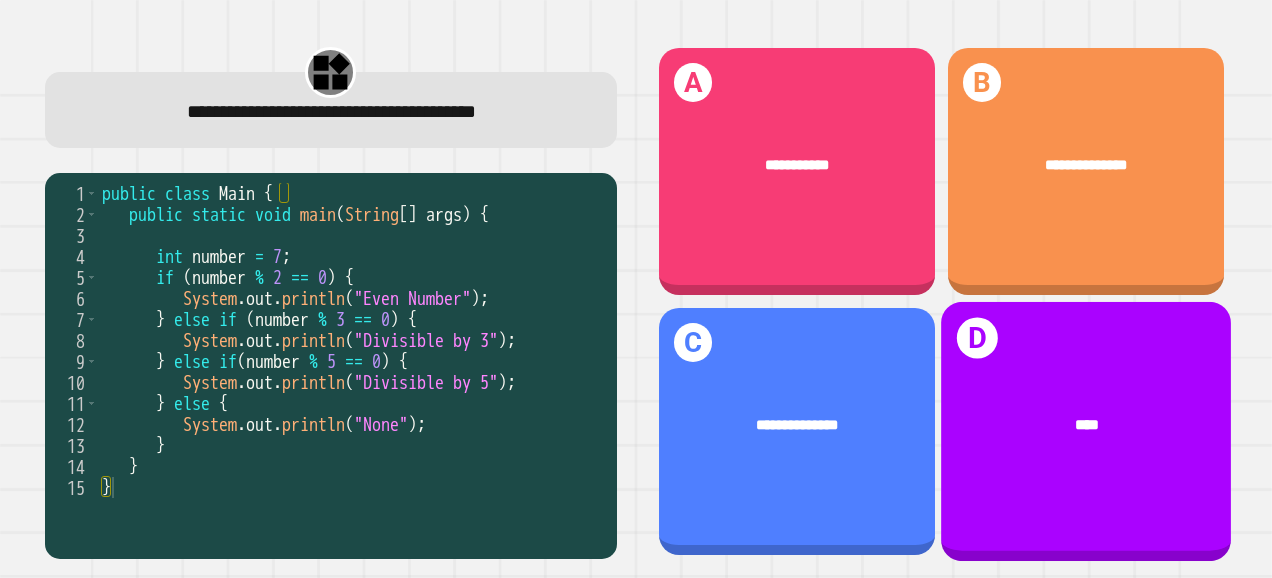 click on "****" at bounding box center (1086, 426) 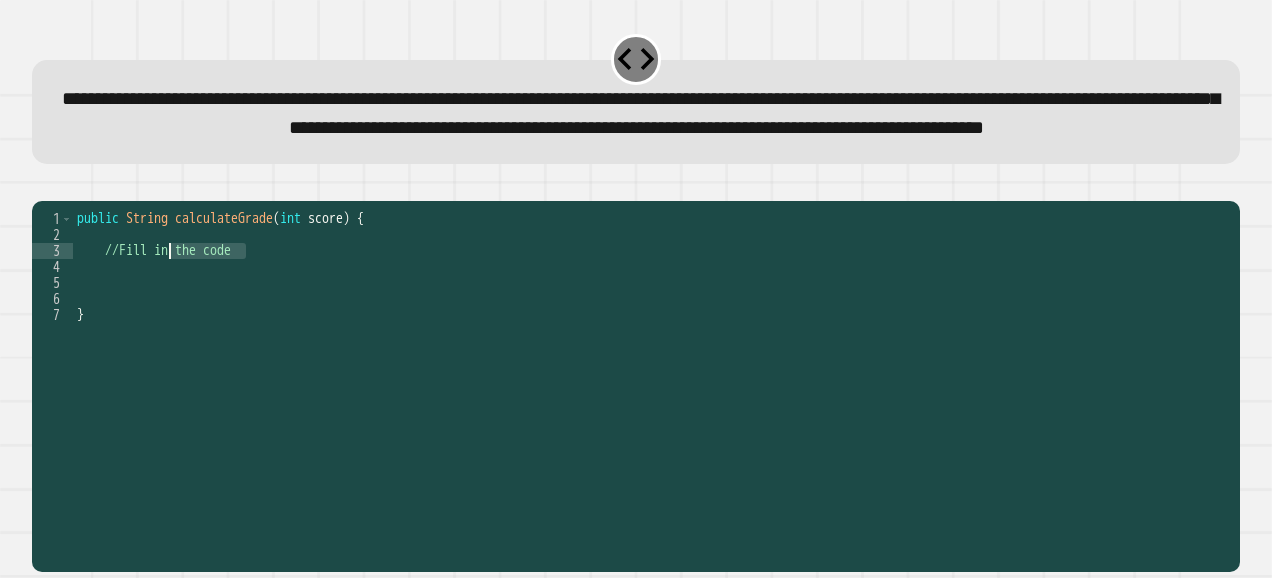 drag, startPoint x: 279, startPoint y: 316, endPoint x: 162, endPoint y: 320, distance: 117.06836 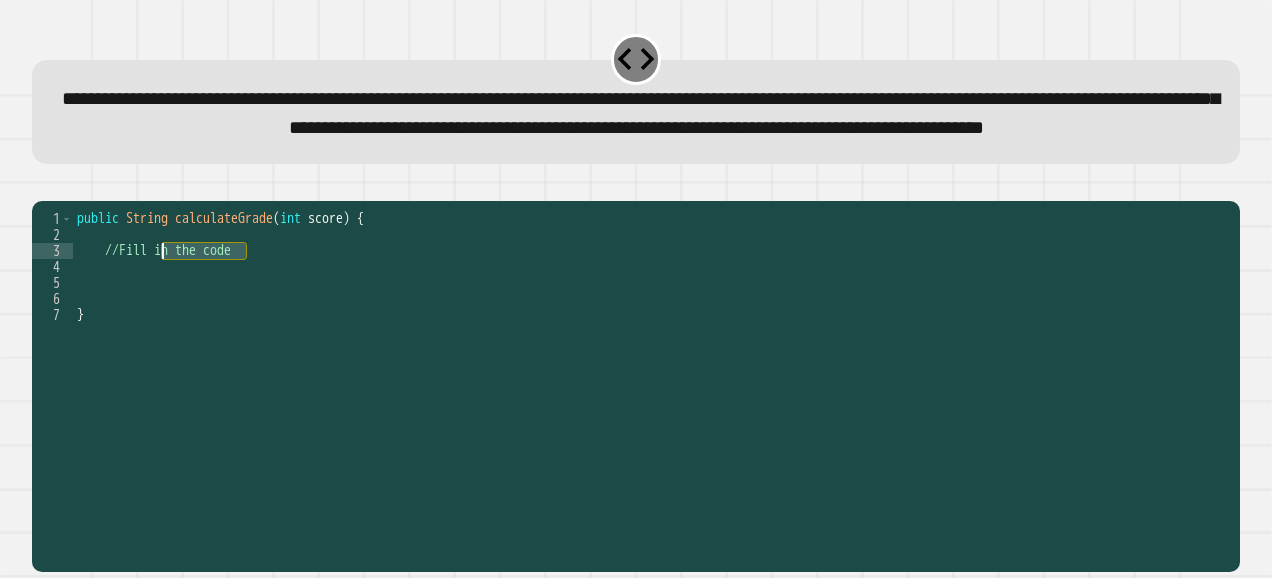 click on "public   String   calculateGrade ( int   score )   {      //Fill in the code                }" at bounding box center [651, 347] 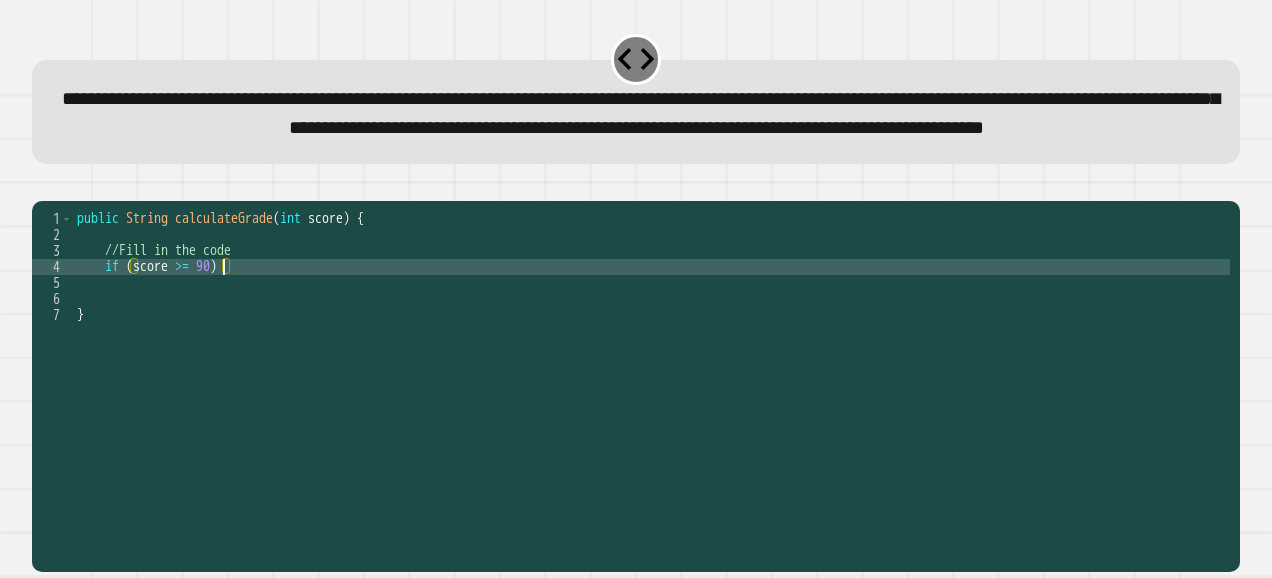 scroll, scrollTop: 0, scrollLeft: 10, axis: horizontal 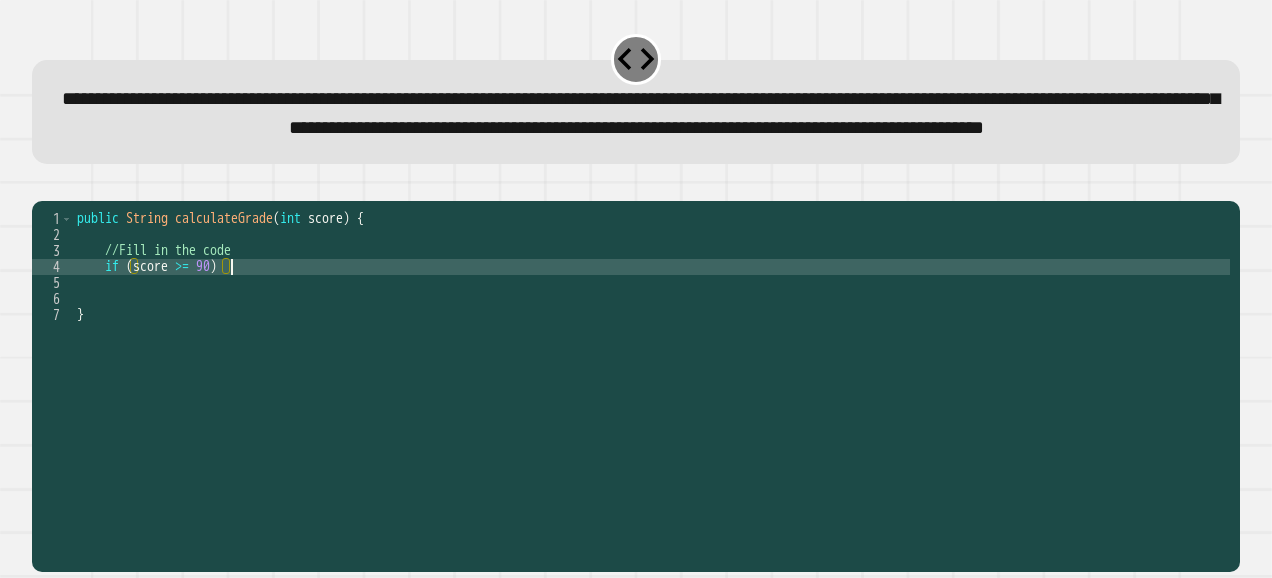 click on "public   String   calculateGrade ( int   score )   {      //Fill in the code      if   ( score   >=   90 )           }" at bounding box center (651, 347) 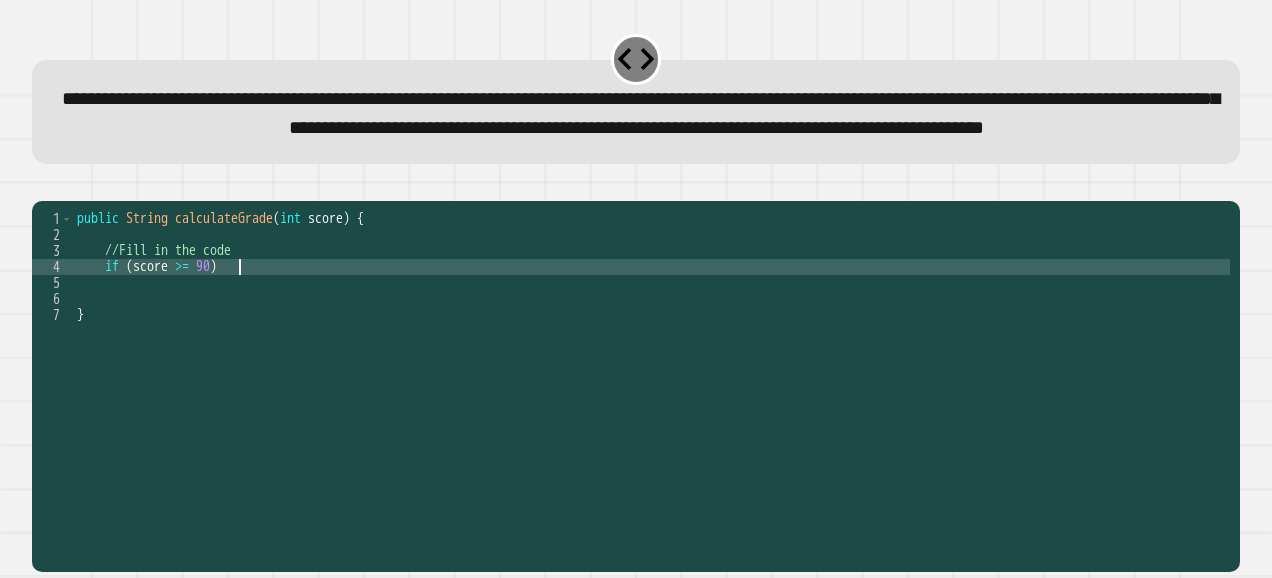 type on "**********" 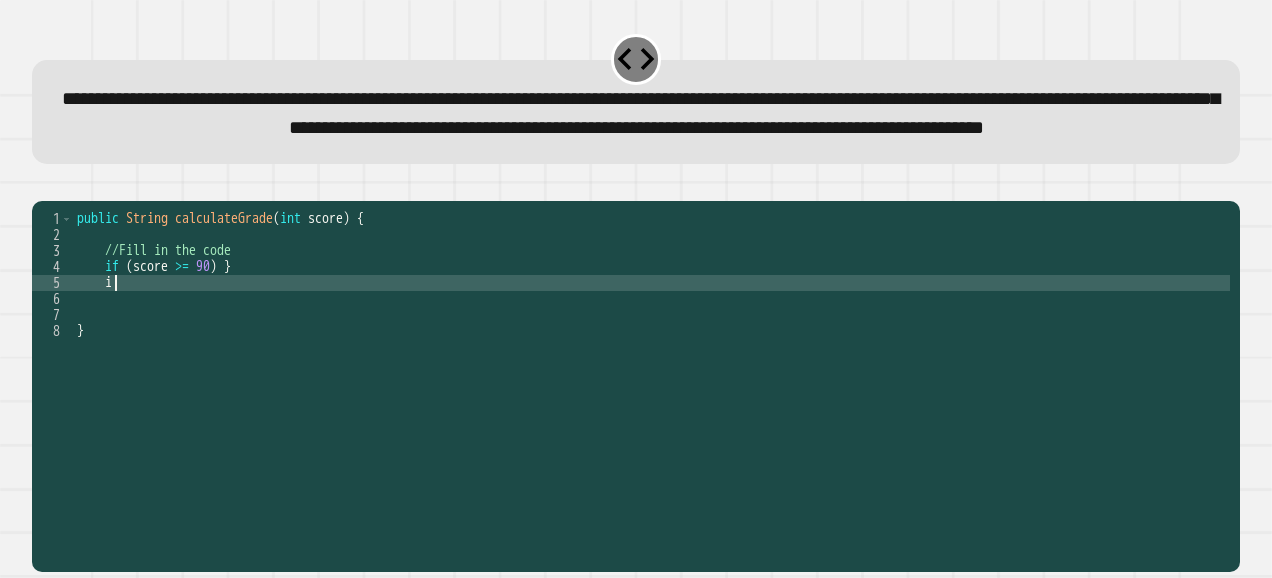 scroll, scrollTop: 0, scrollLeft: 2, axis: horizontal 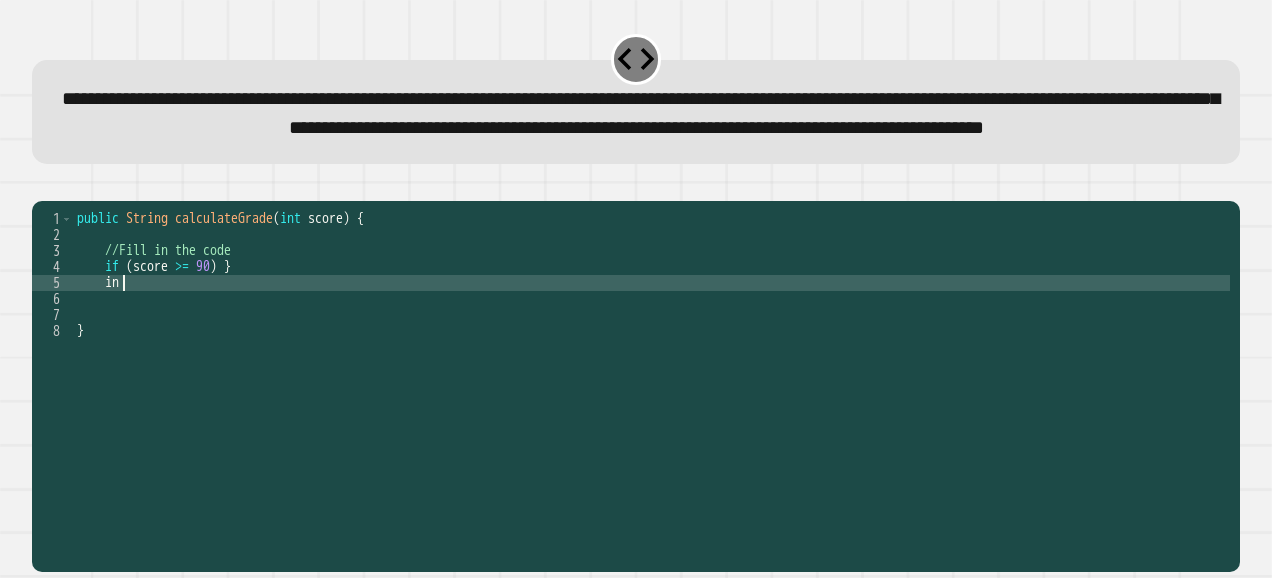 type on "*" 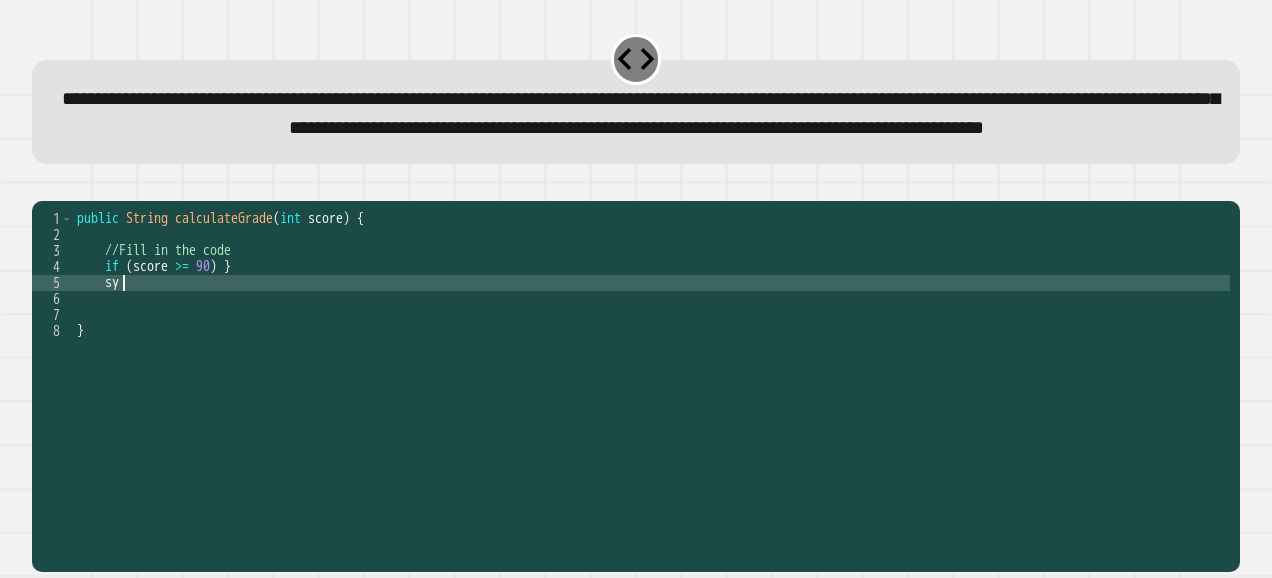 scroll, scrollTop: 0, scrollLeft: 2, axis: horizontal 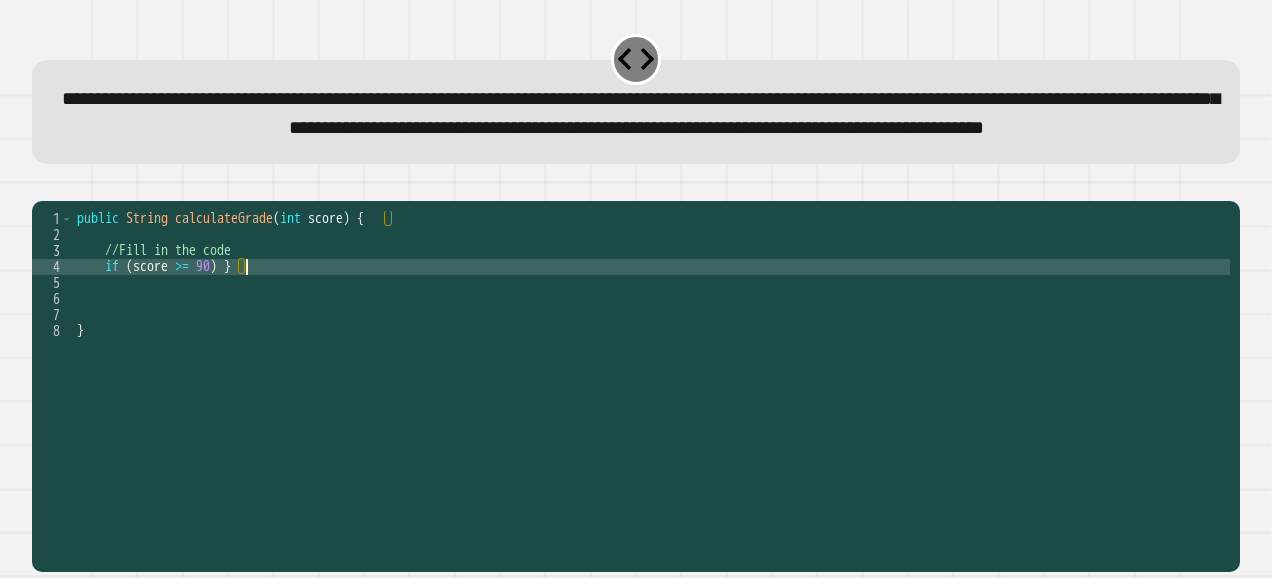 click on "public   String   calculateGrade ( int   score )   {      //Fill in the code      if   ( score   >=   90 )   }                }" at bounding box center (651, 347) 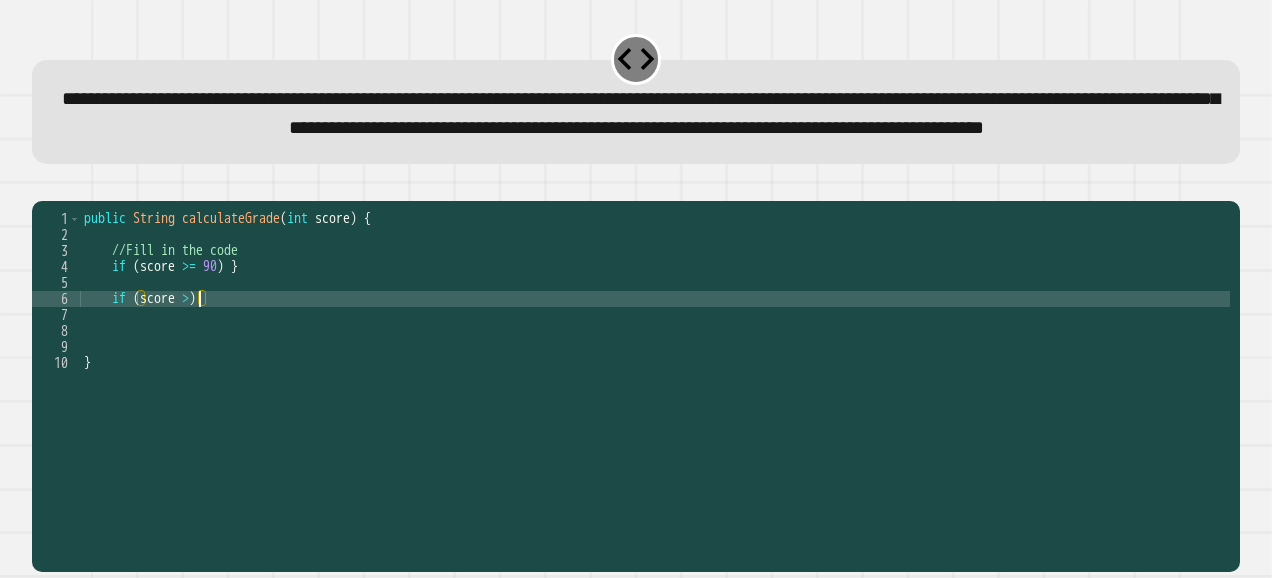 scroll, scrollTop: 0, scrollLeft: 8, axis: horizontal 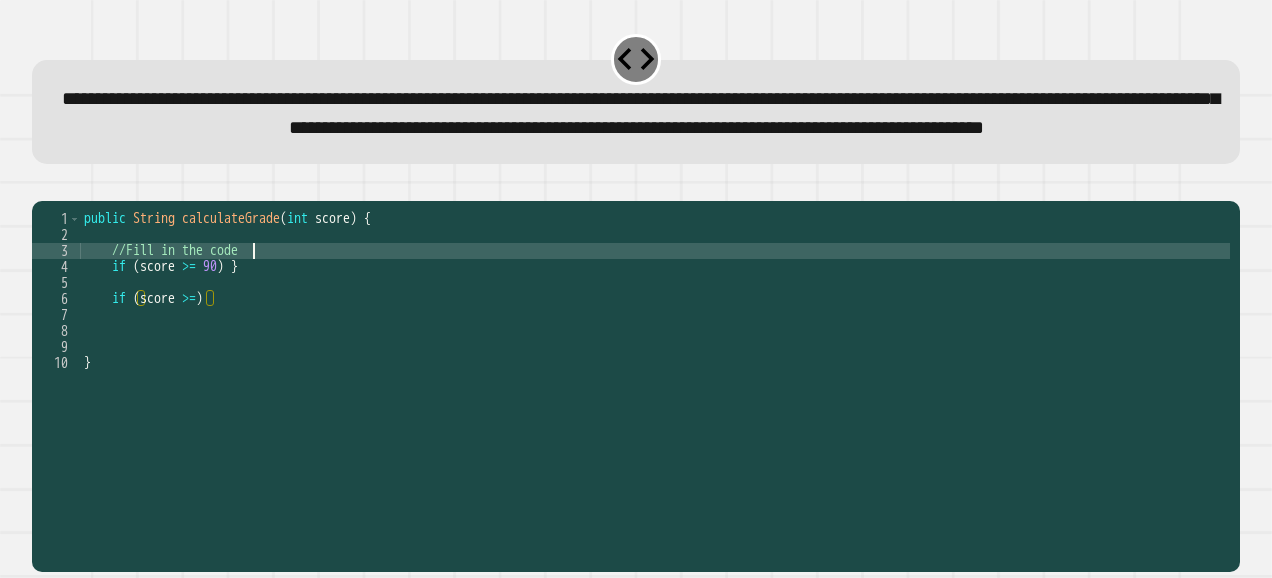 click on "public   String   calculateGrade ( int   score )   {      //Fill in the code      if   ( score   >=   90 )   }           if   ( score   >= )                }" at bounding box center (655, 347) 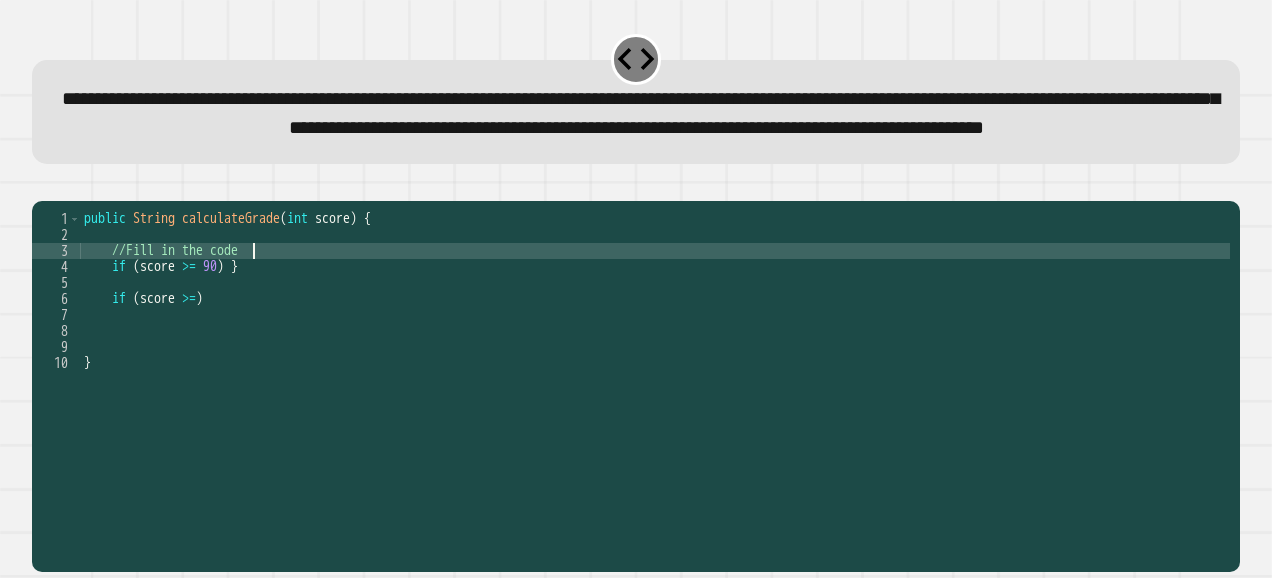 type on "**********" 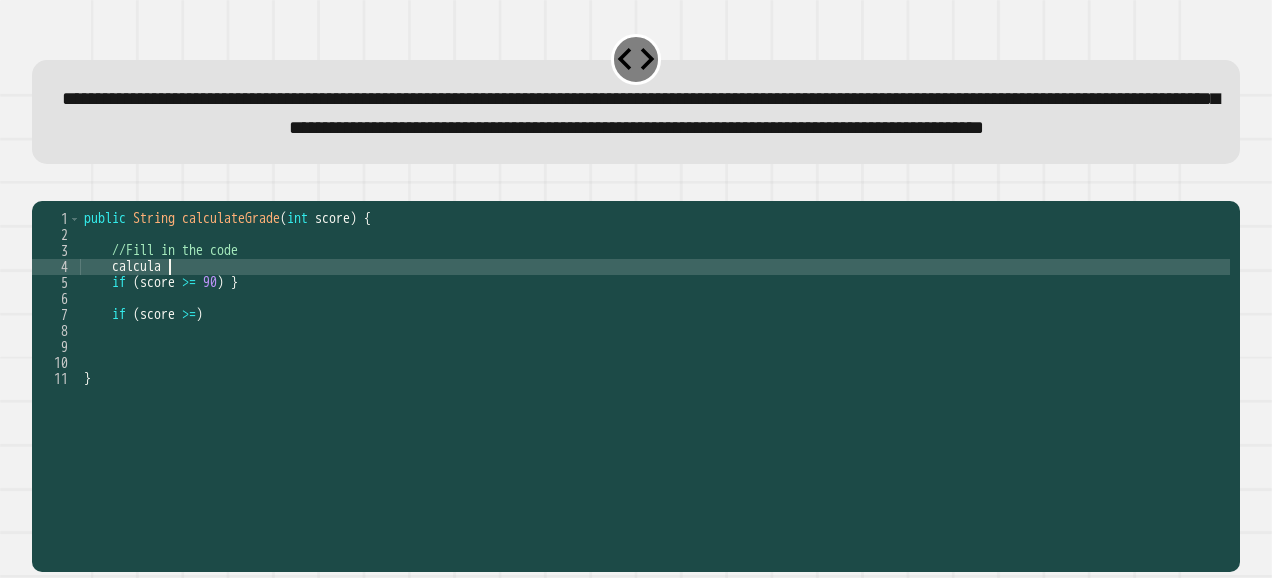scroll, scrollTop: 0, scrollLeft: 5, axis: horizontal 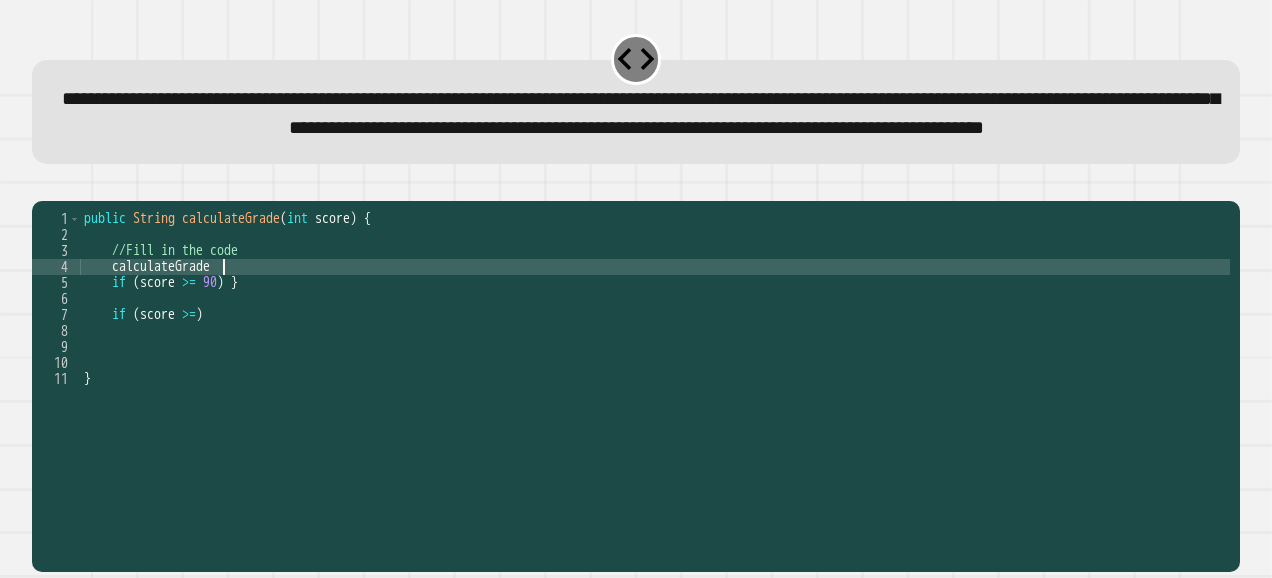 type on "**********" 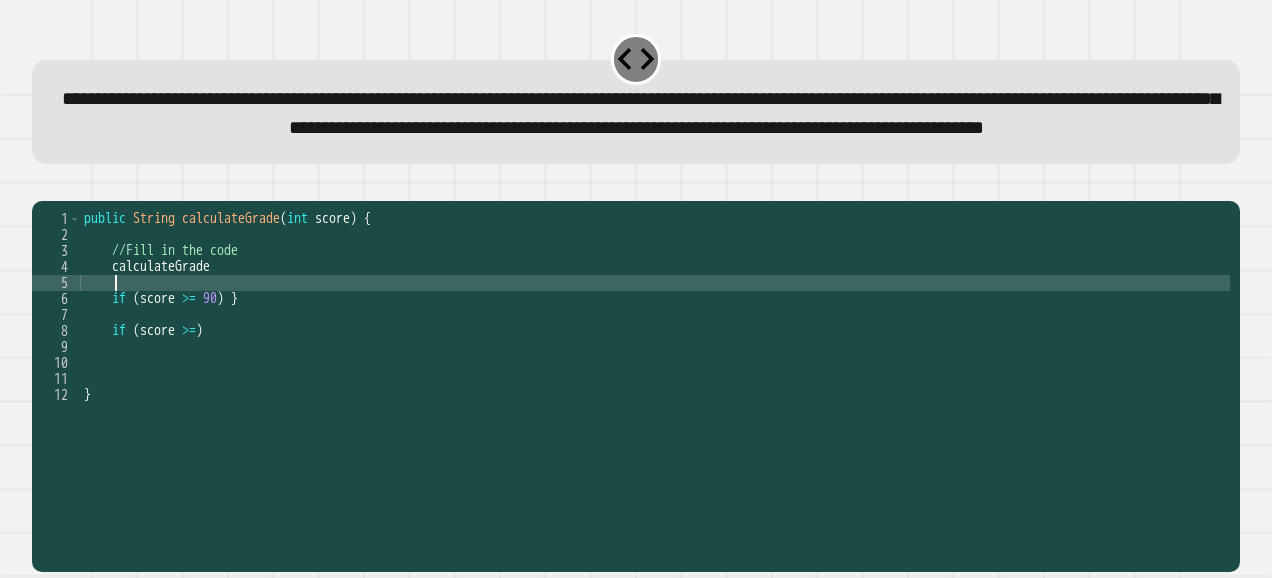 scroll, scrollTop: 0, scrollLeft: 1, axis: horizontal 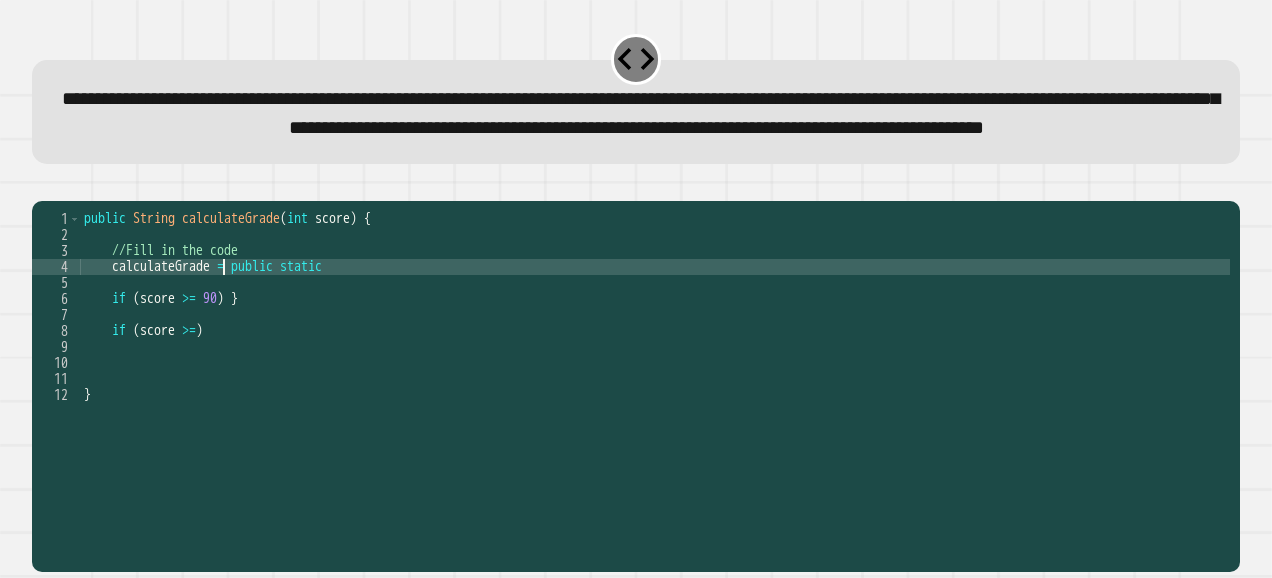 click on "public   String   calculateGrade ( int   score )   {      //Fill in the code      calculateGrade   =   public   static           if   ( score   >=   90 )   }           if   ( score   >= )                }" at bounding box center [655, 347] 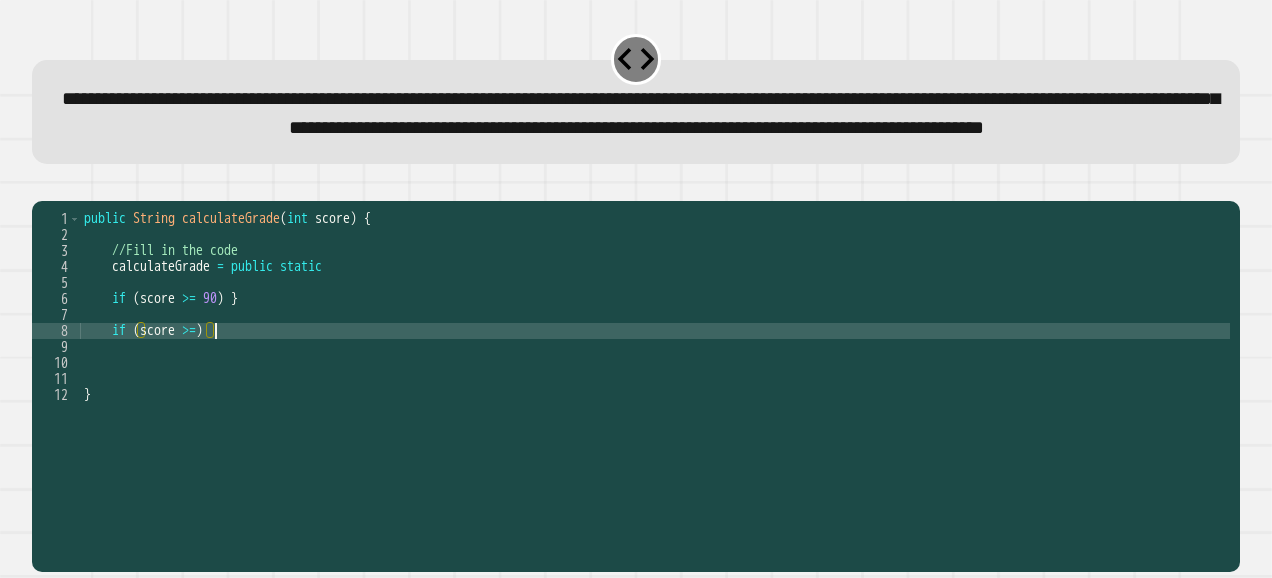 click on "public   String   calculateGrade ( int   score )   {      //Fill in the code      calculateGrade   =   public   static           if   ( score   >=   90 )   }           if   ( score   >= )                }" at bounding box center [655, 347] 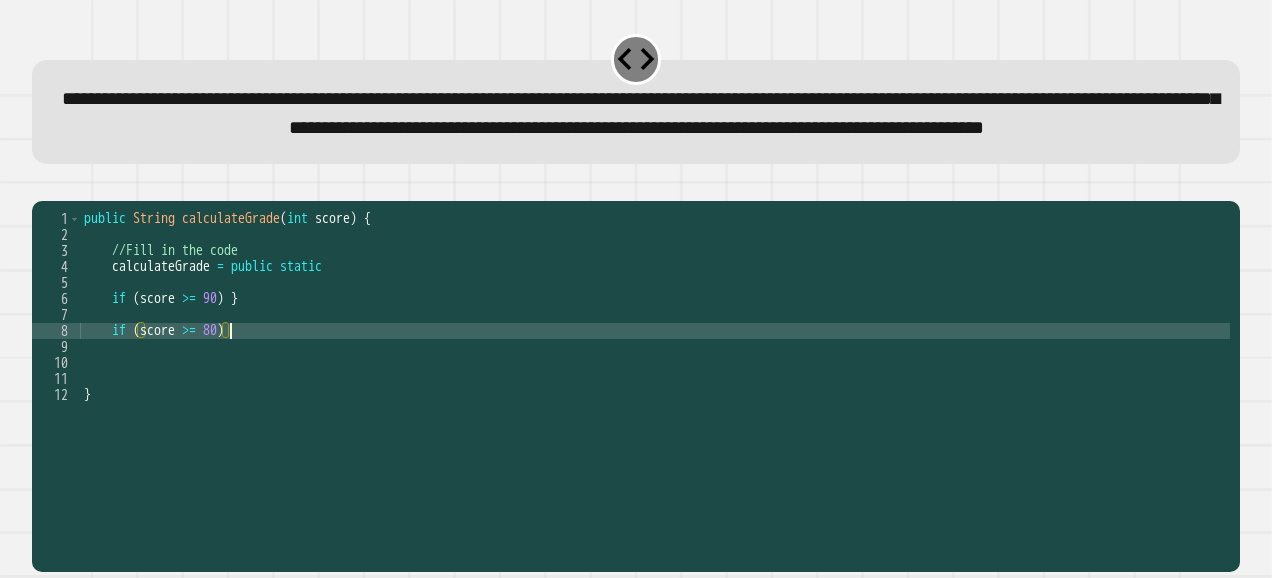 scroll, scrollTop: 0, scrollLeft: 10, axis: horizontal 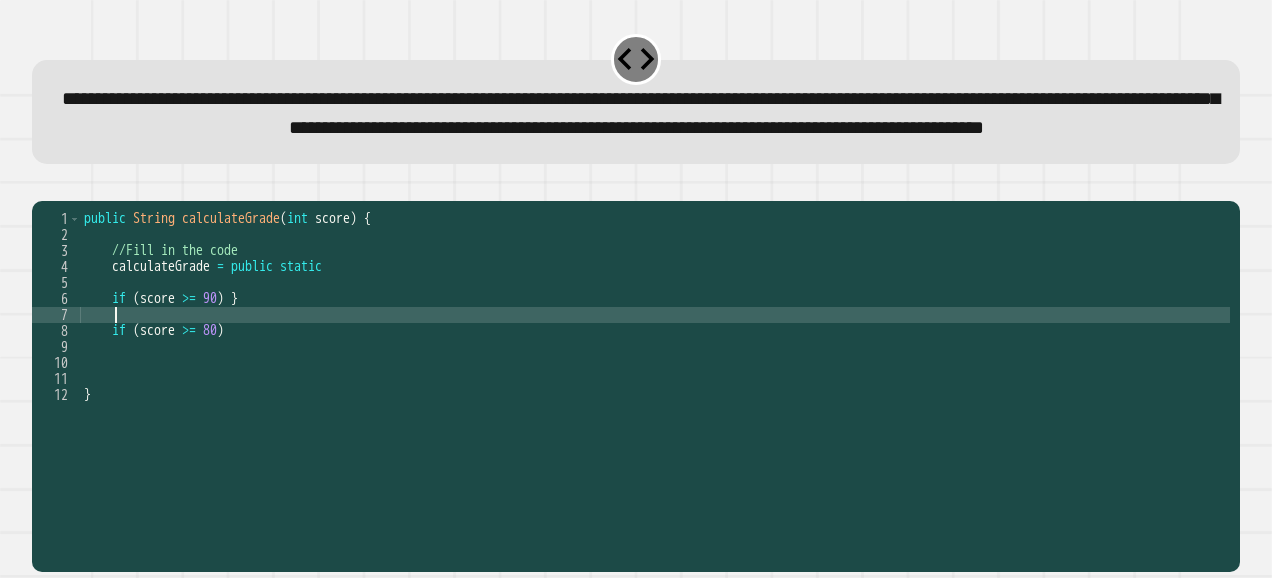 click on "public   String   calculateGrade ( int   score )   {      //Fill in the code      calculateGrade   =   public   static           if   ( score   >=   90 )   }           if   ( score   >=   80 )                }" at bounding box center [655, 347] 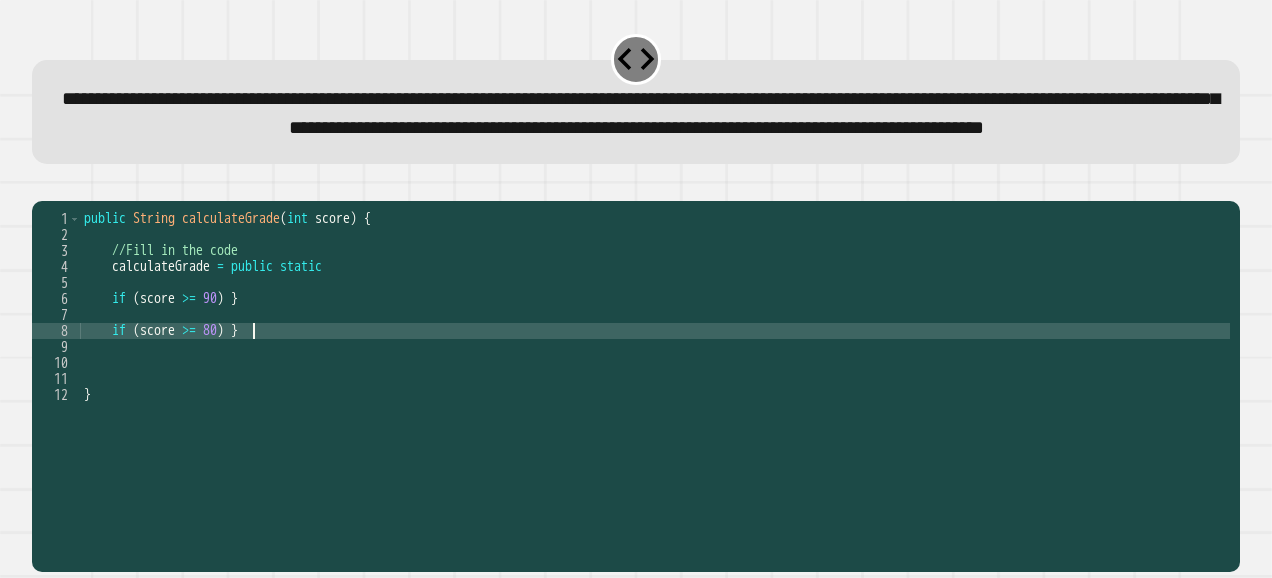 scroll, scrollTop: 0, scrollLeft: 11, axis: horizontal 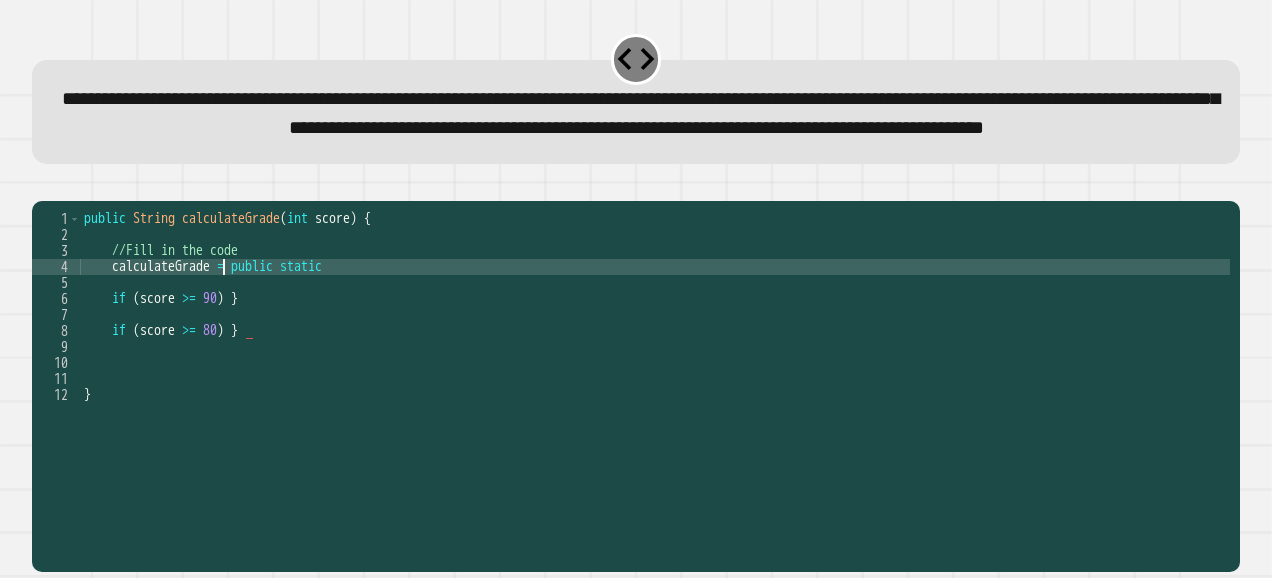 click on "public   String   calculateGrade ( int   score )   {      //Fill in the code      calculateGrade   =   public   static           if   ( score   >=   90 )   }           if   ( score   >=   80 )   }                }" at bounding box center (655, 347) 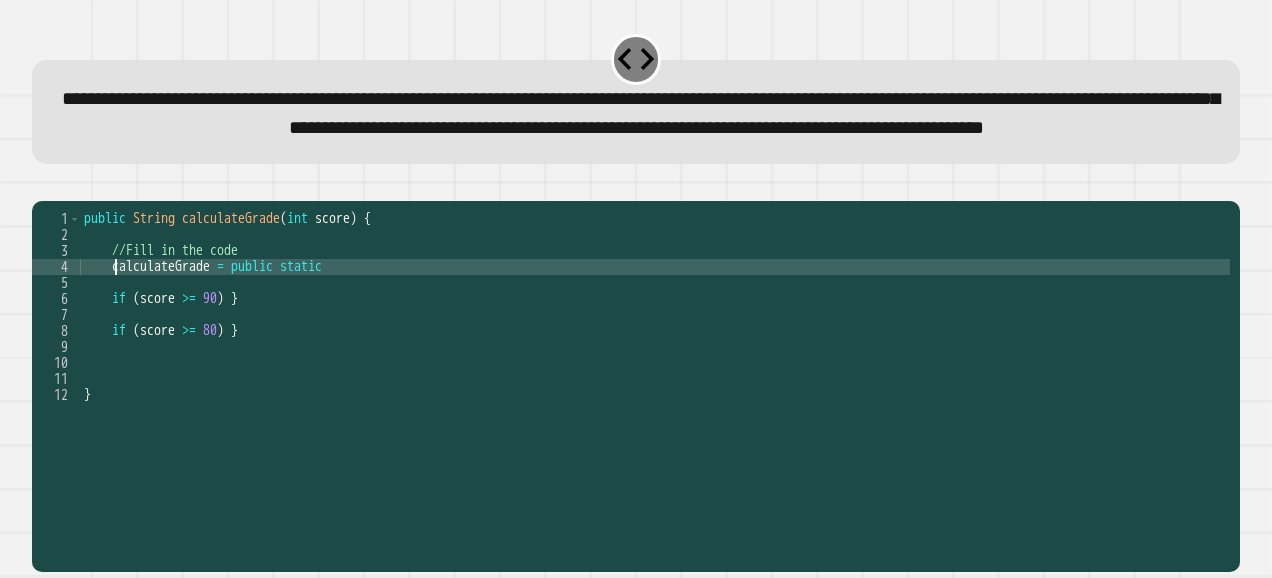 click on "public   String   calculateGrade ( int   score )   {      //Fill in the code      calculateGrade   =   public   static           if   ( score   >=   90 )   }           if   ( score   >=   80 )   }                }" at bounding box center [655, 347] 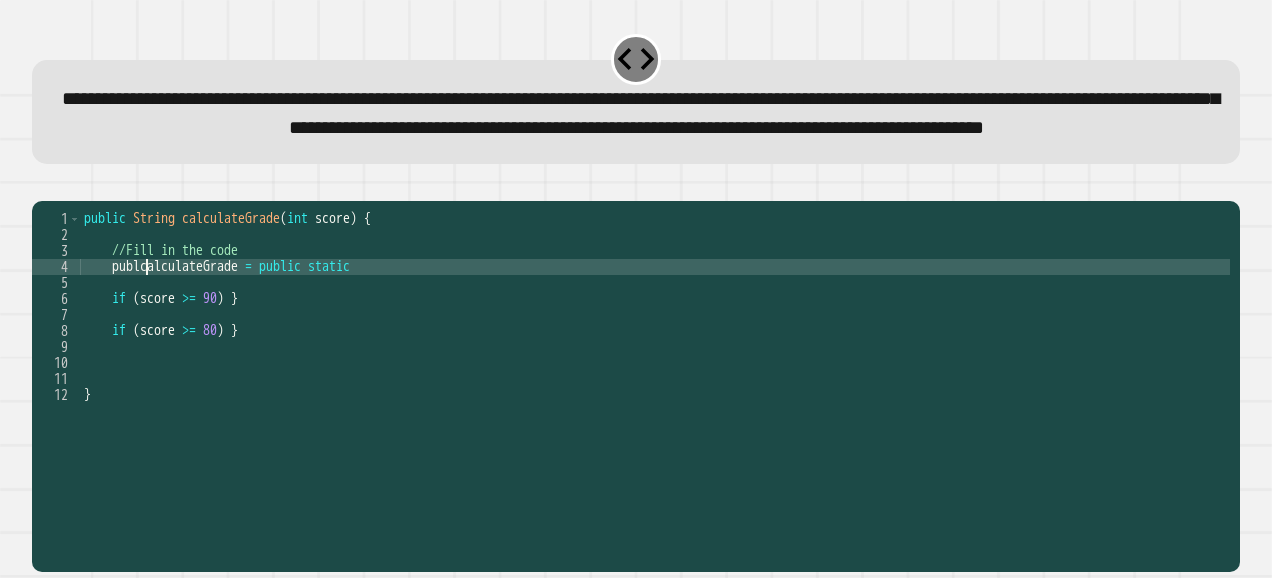 scroll, scrollTop: 0, scrollLeft: 6, axis: horizontal 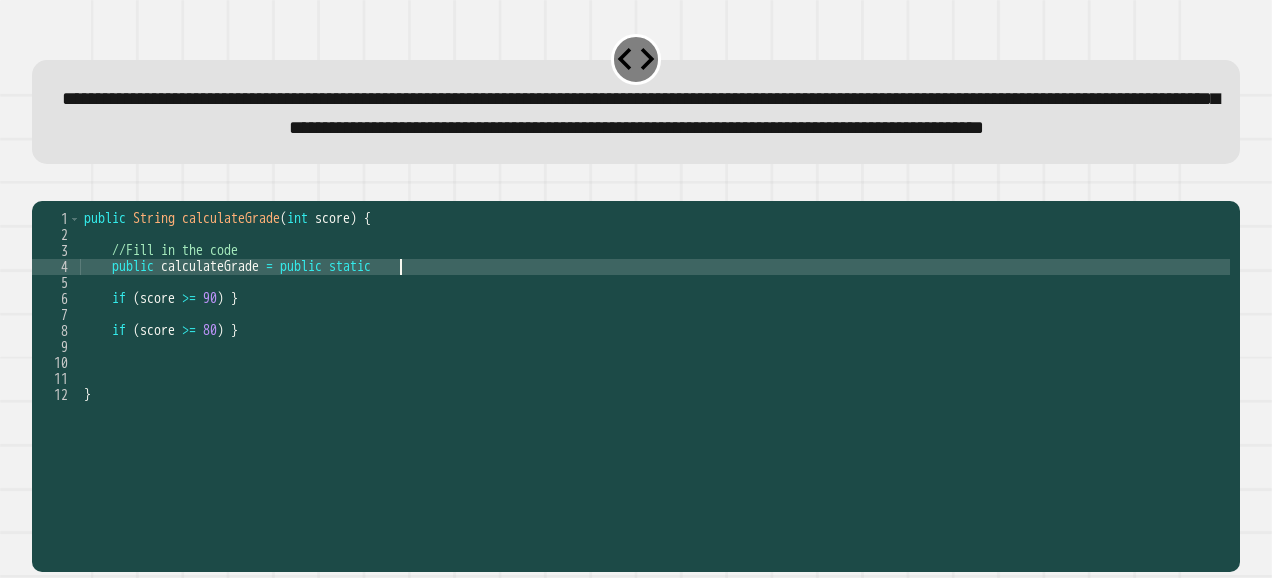 drag, startPoint x: 424, startPoint y: 330, endPoint x: 398, endPoint y: 335, distance: 26.476404 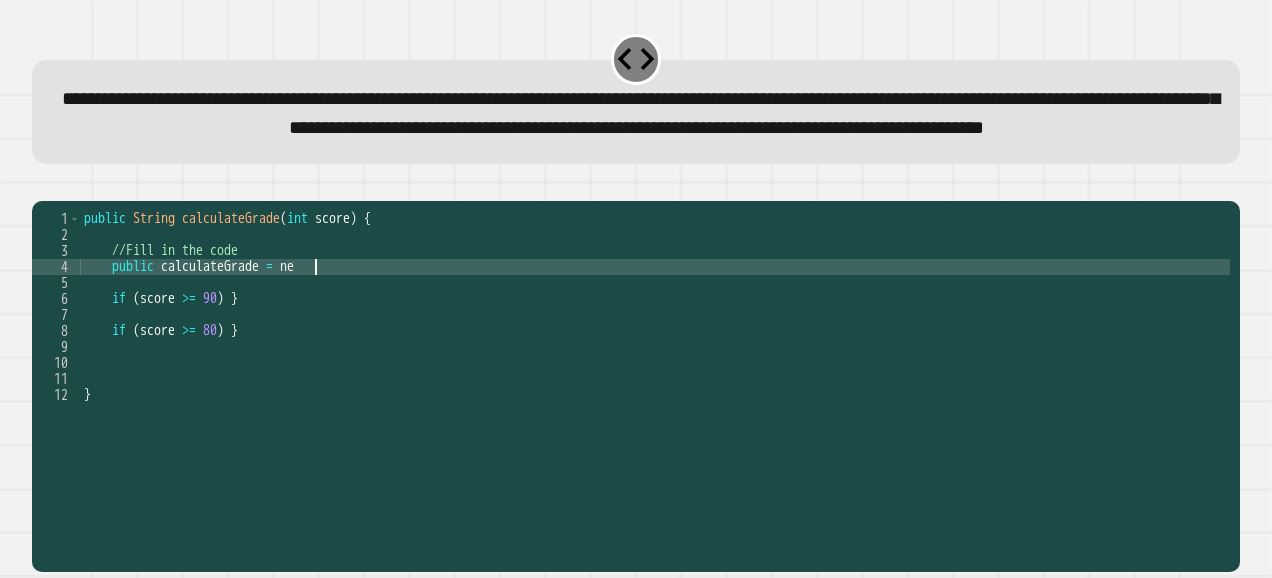 scroll, scrollTop: 0, scrollLeft: 14, axis: horizontal 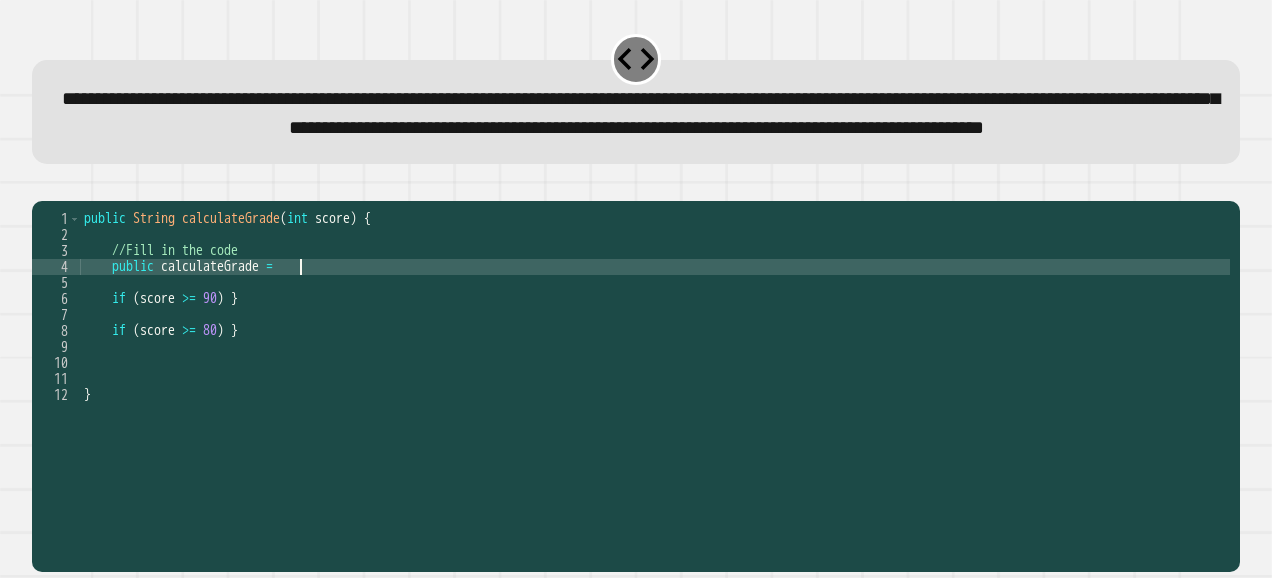 click on "public   String   calculateGrade ( int   score )   {      //Fill in the code      public   calculateGrade   =             if   ( score   >=   90 )   }           if   ( score   >=   80 )   }                }" at bounding box center [655, 347] 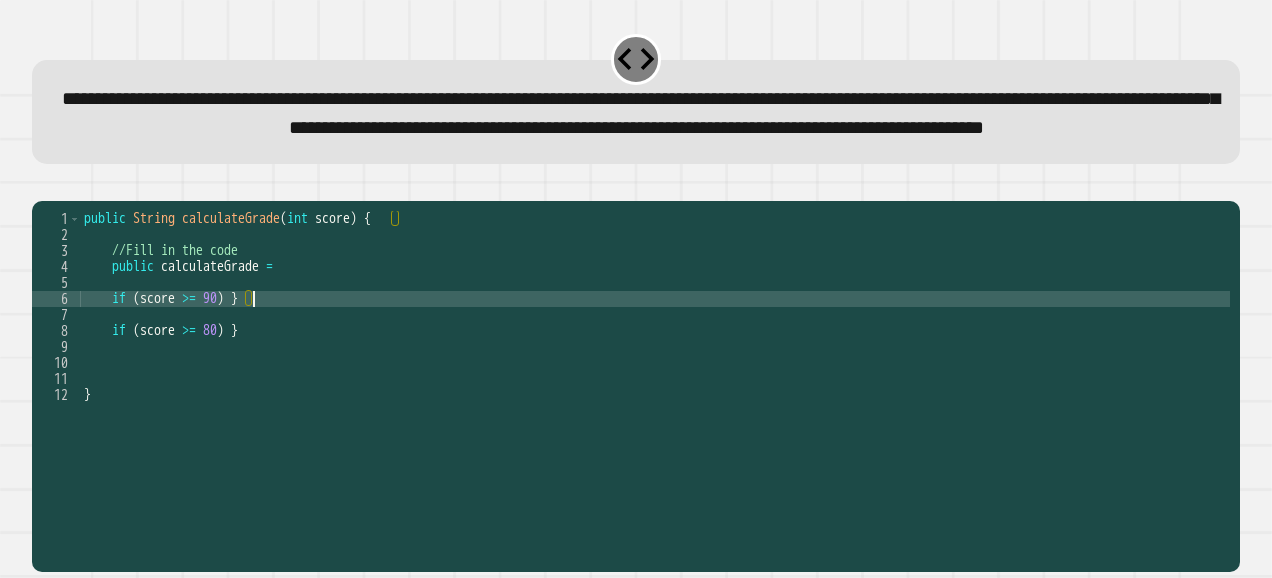 scroll, scrollTop: 0, scrollLeft: 11, axis: horizontal 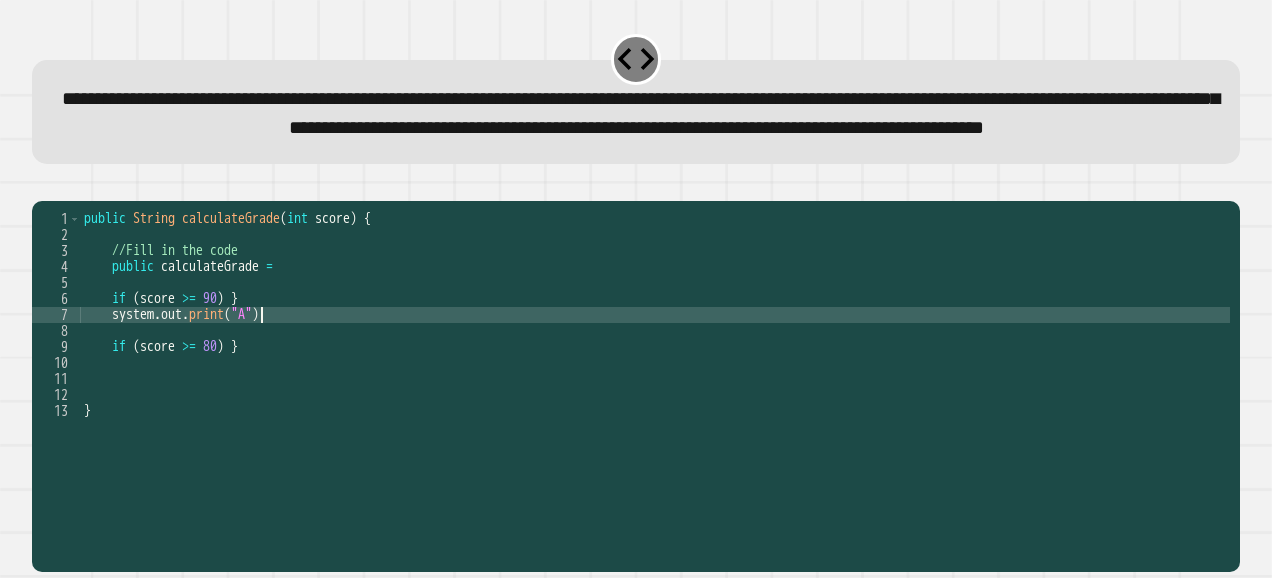 click on "public   String   calculateGrade ( int   score )   {      //Fill in the code      public   calculateGrade   =             if   ( score   >=   90 )   }      system . out . print ( "A" )           if   ( score   >=   80 )   }                }" at bounding box center [655, 347] 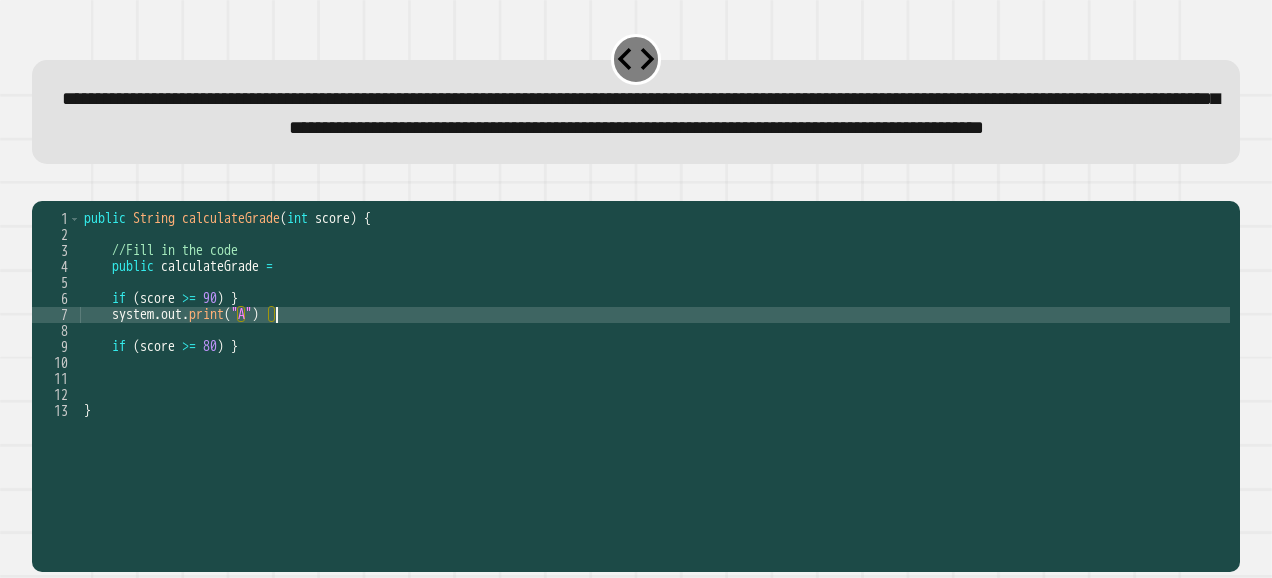 type on "**********" 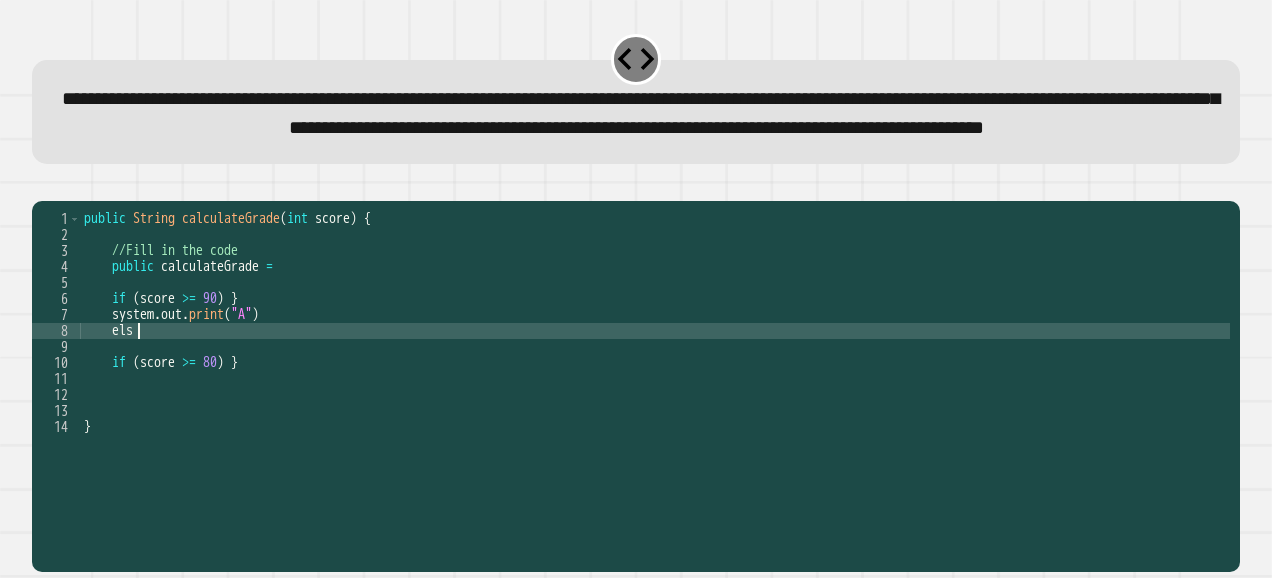 type on "****" 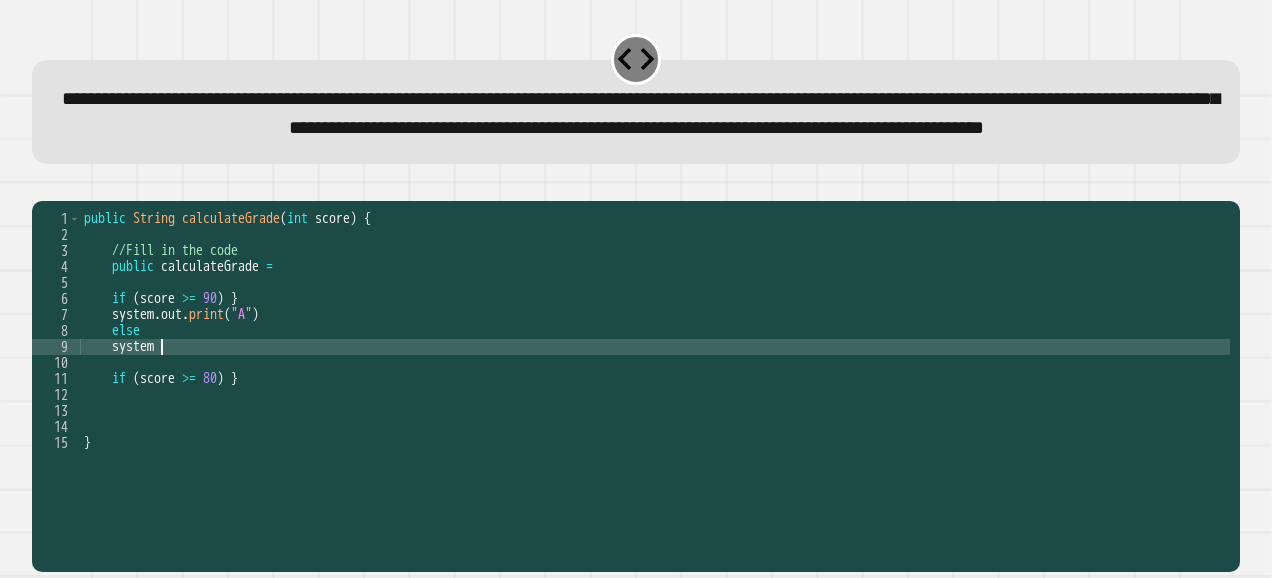 scroll, scrollTop: 0, scrollLeft: 4, axis: horizontal 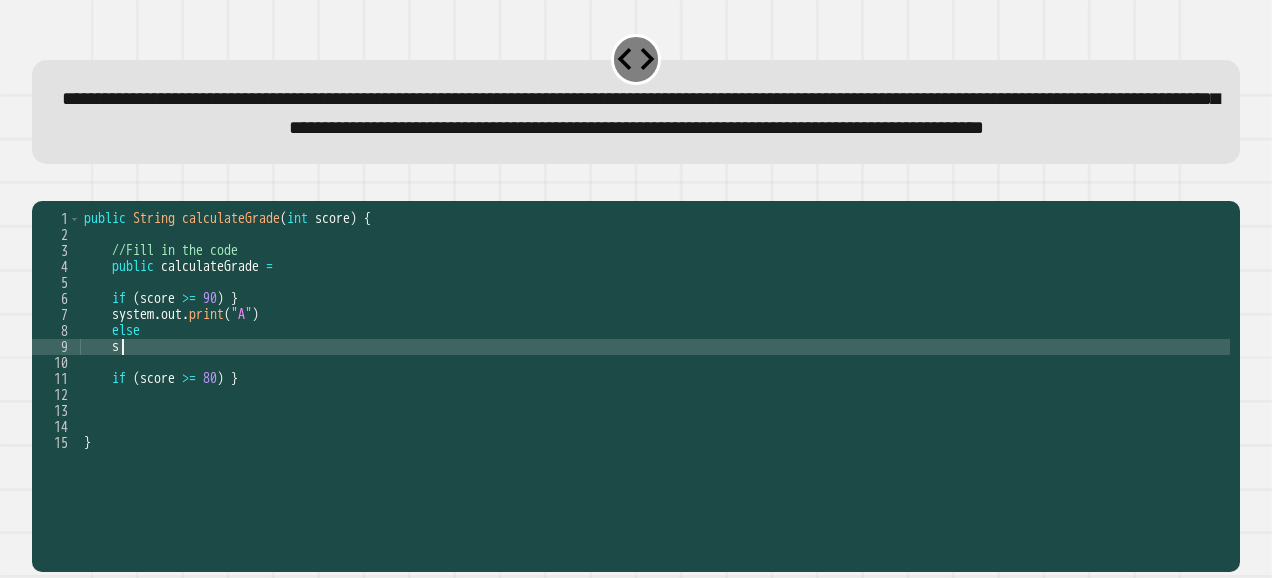type on "*" 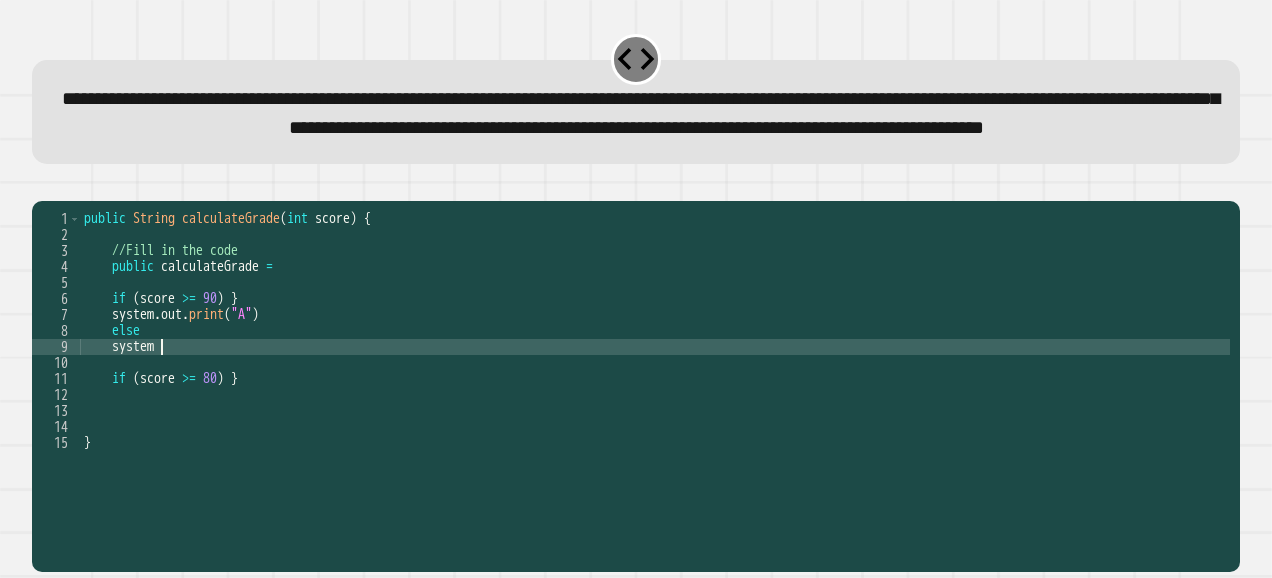 scroll, scrollTop: 0, scrollLeft: 4, axis: horizontal 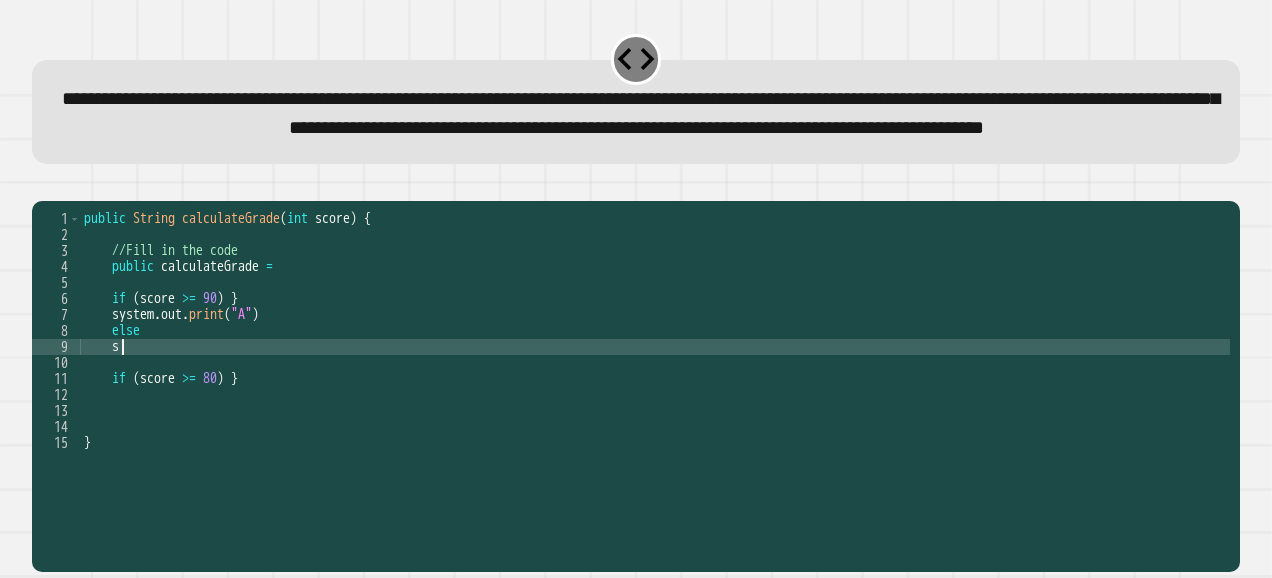 type on "*" 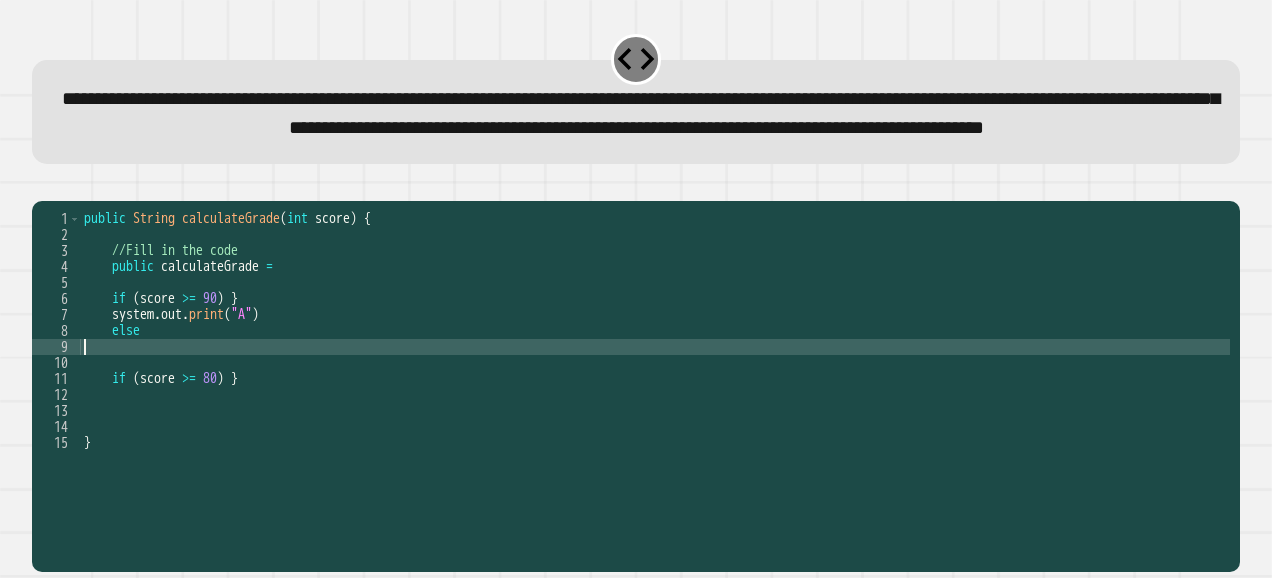 scroll, scrollTop: 0, scrollLeft: 0, axis: both 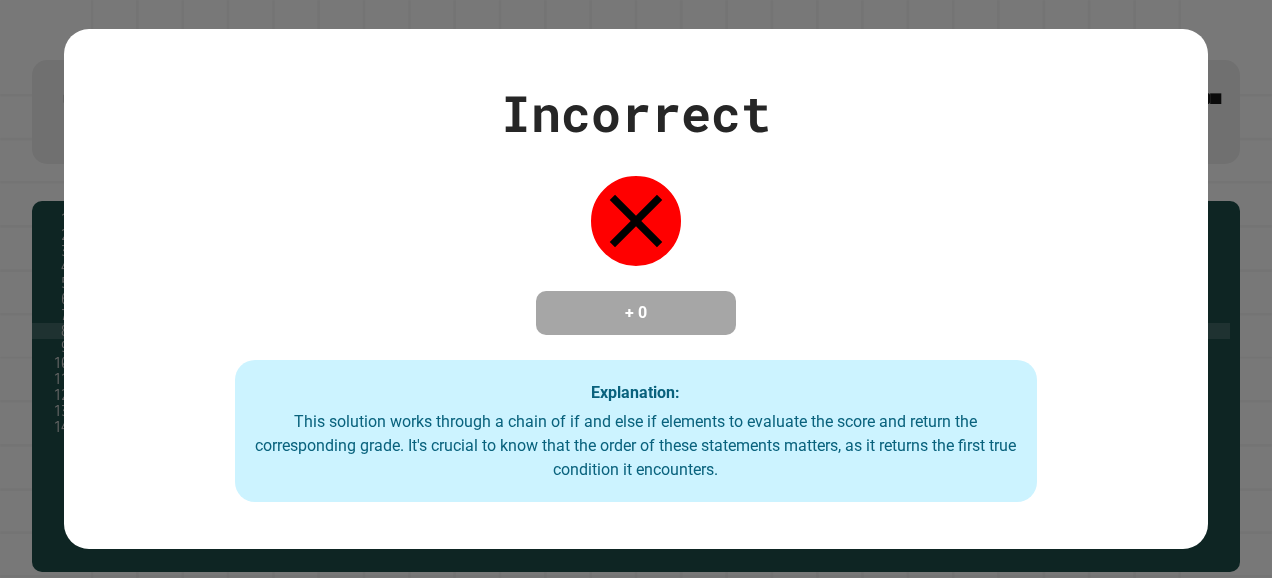type on "****" 